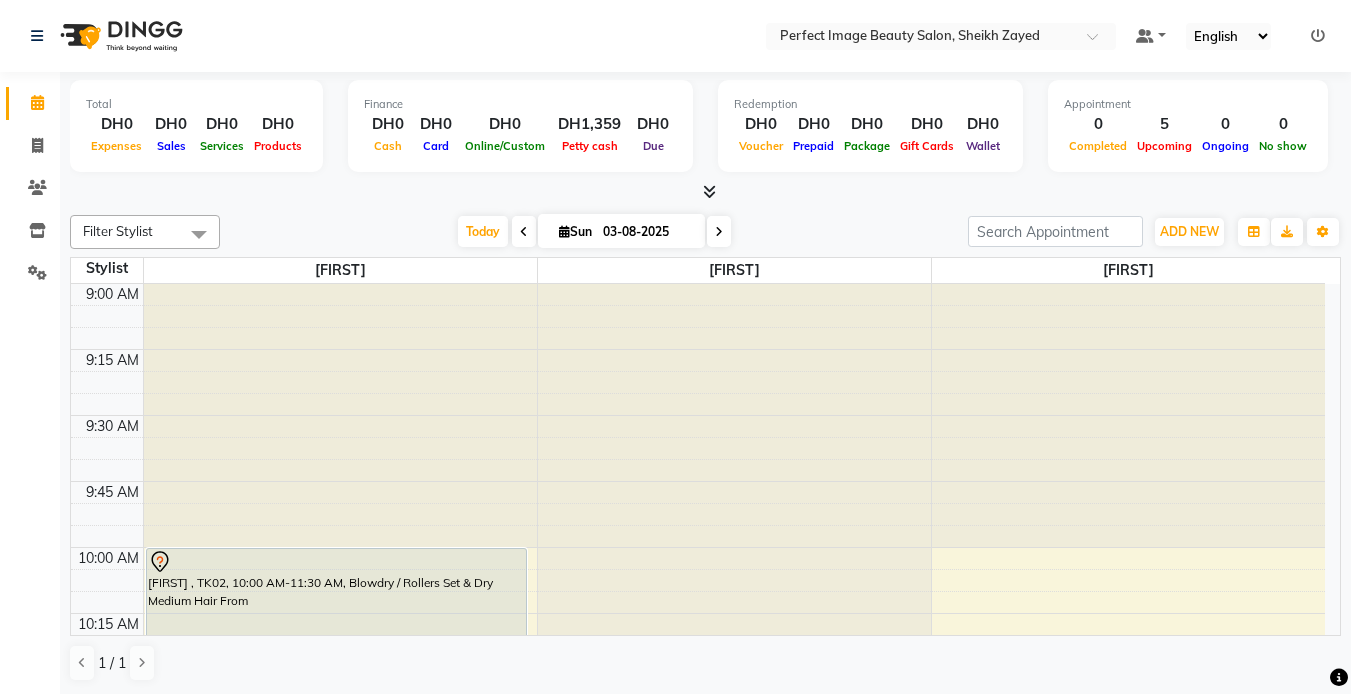 scroll, scrollTop: 0, scrollLeft: 0, axis: both 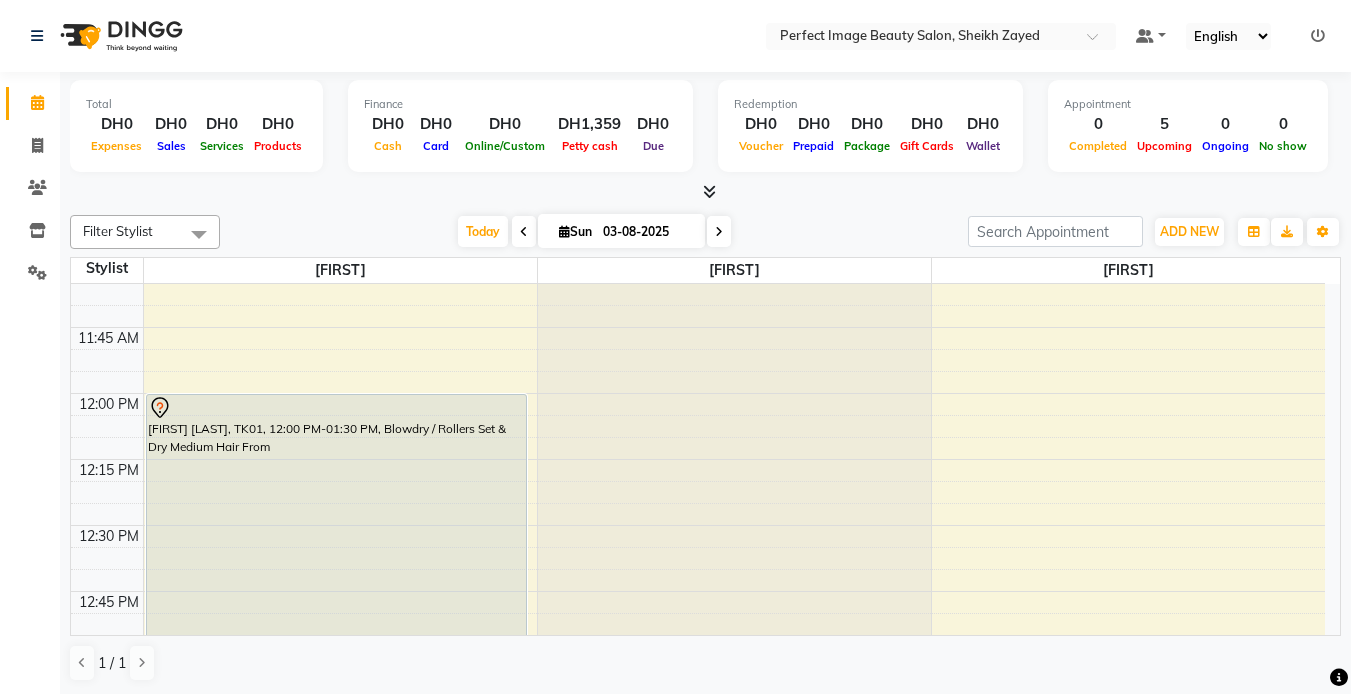 click on "03-08-2025" at bounding box center (647, 232) 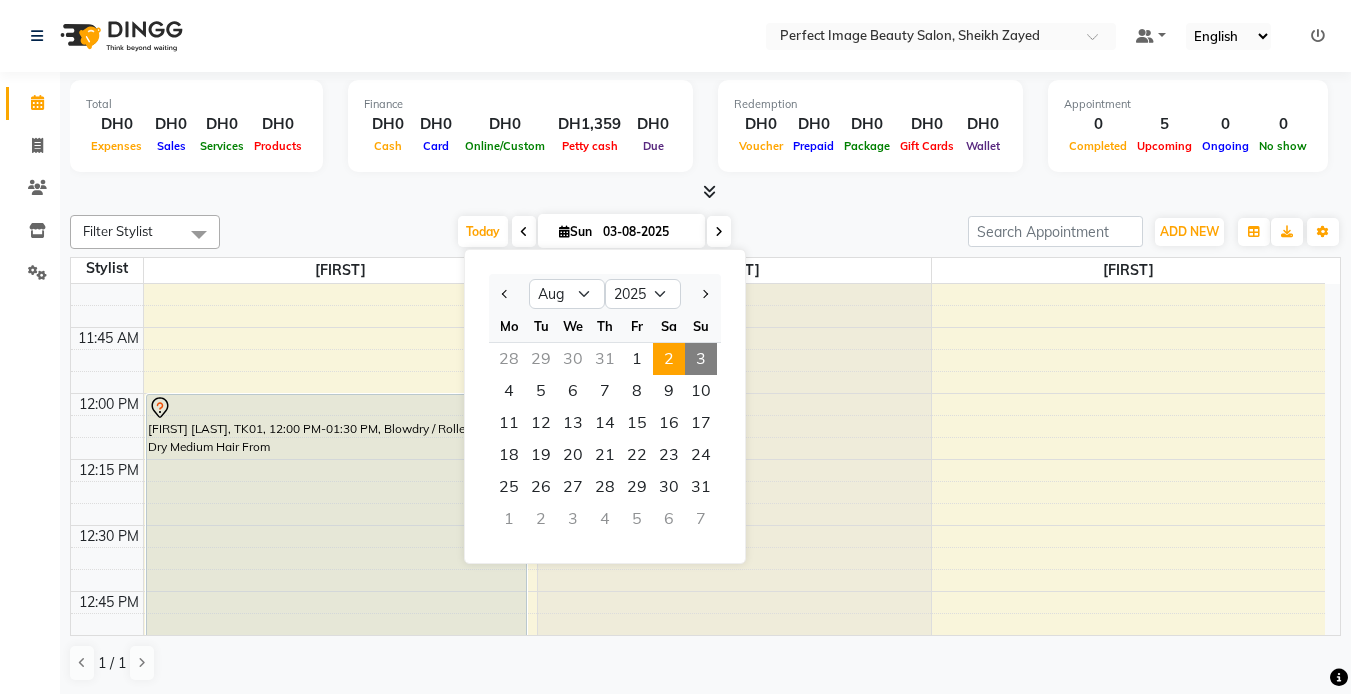 click on "2" at bounding box center [669, 359] 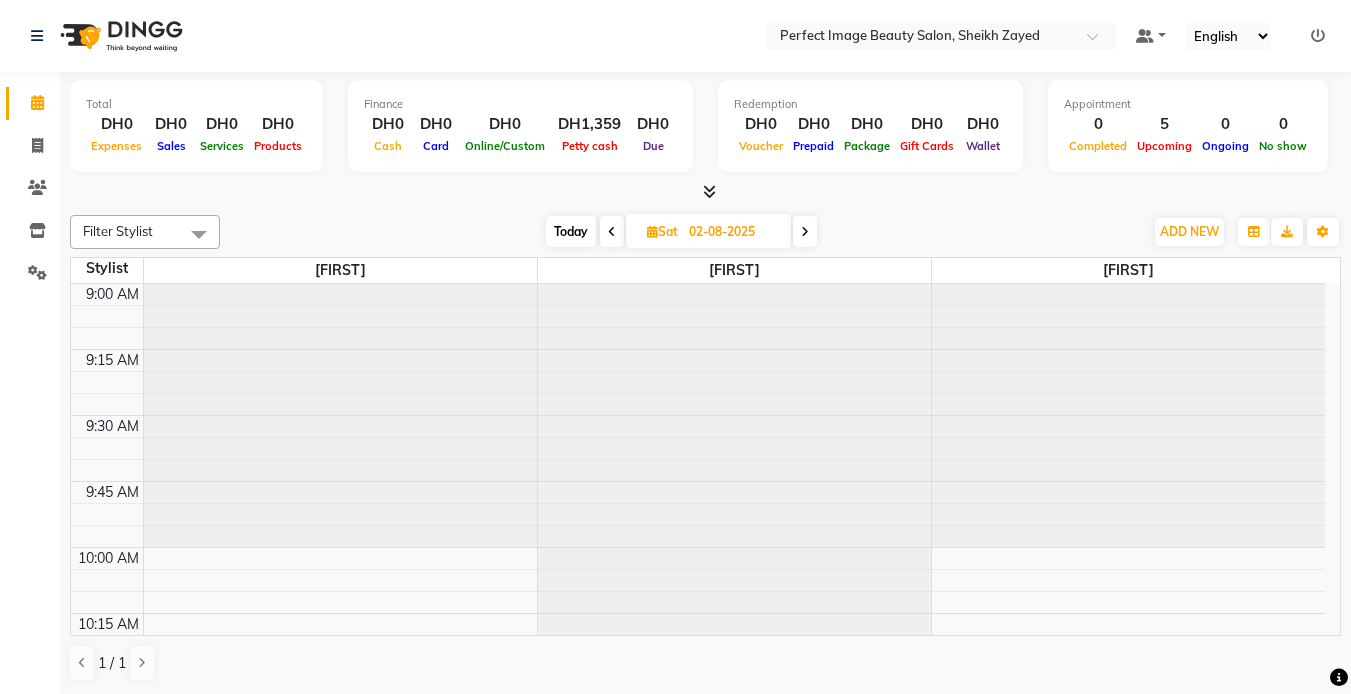 scroll, scrollTop: 529, scrollLeft: 0, axis: vertical 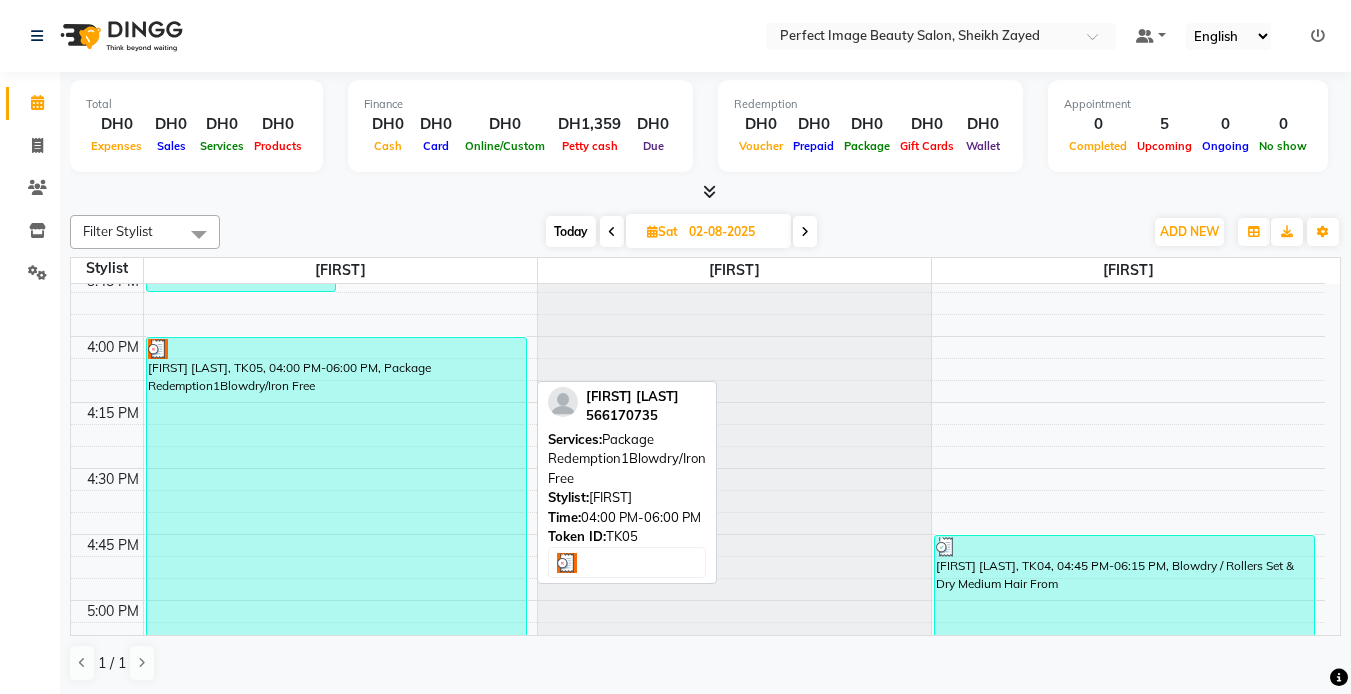 click on "[FIRST] [LAST], TK05, 04:00 PM-06:00 PM, Package Redemption1Blowdry/Iron Free" at bounding box center (336, 600) 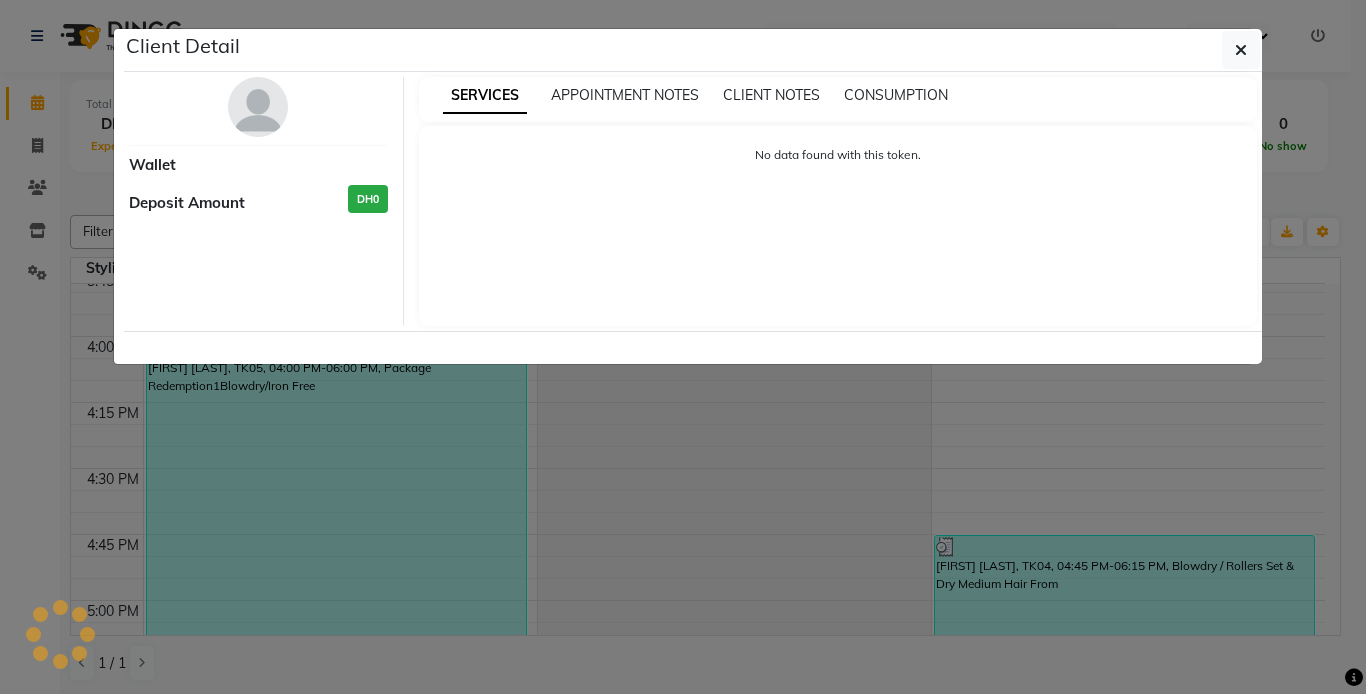 select on "3" 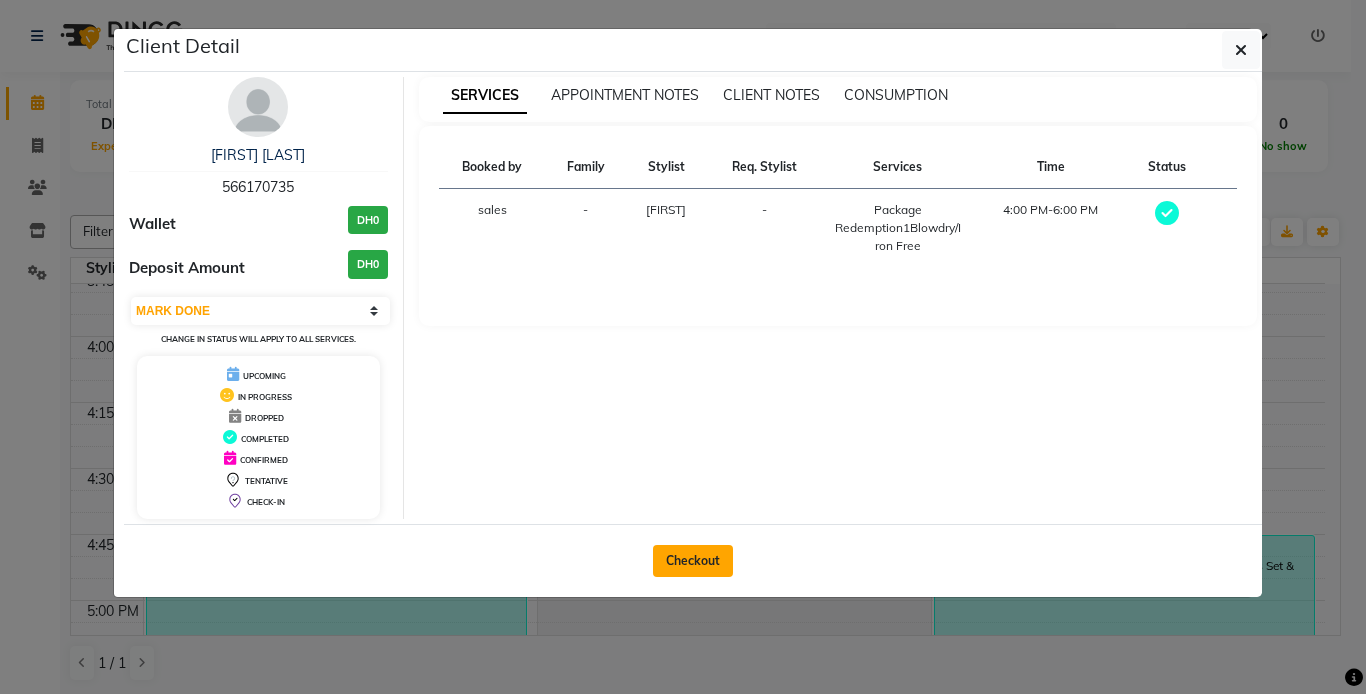 click on "Checkout" 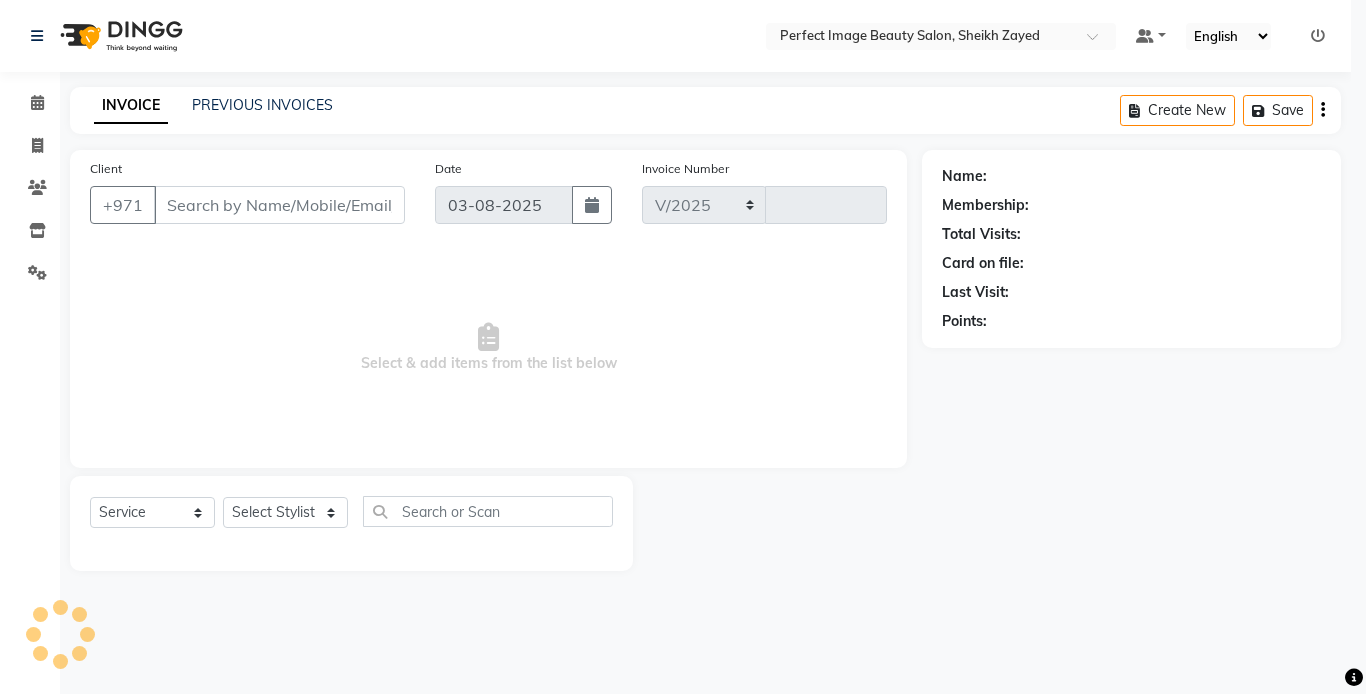 select on "8564" 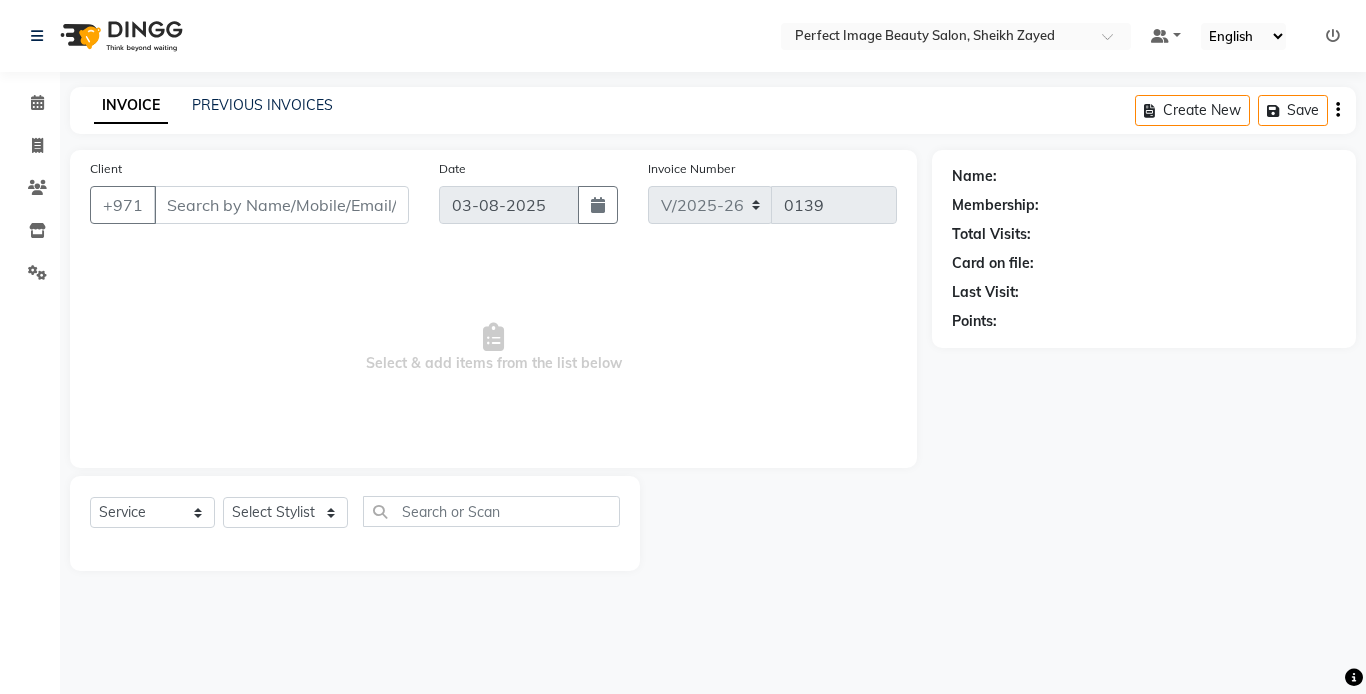 type on "[PHONE]" 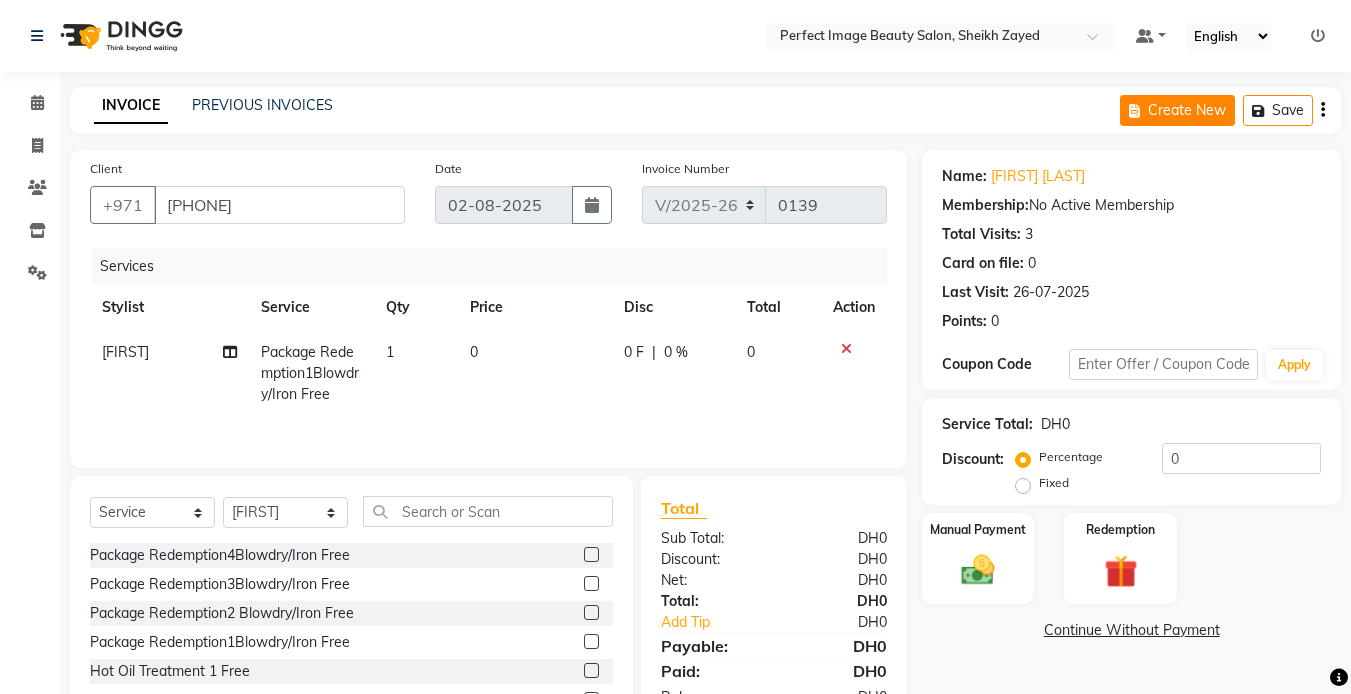 click on "Create New" 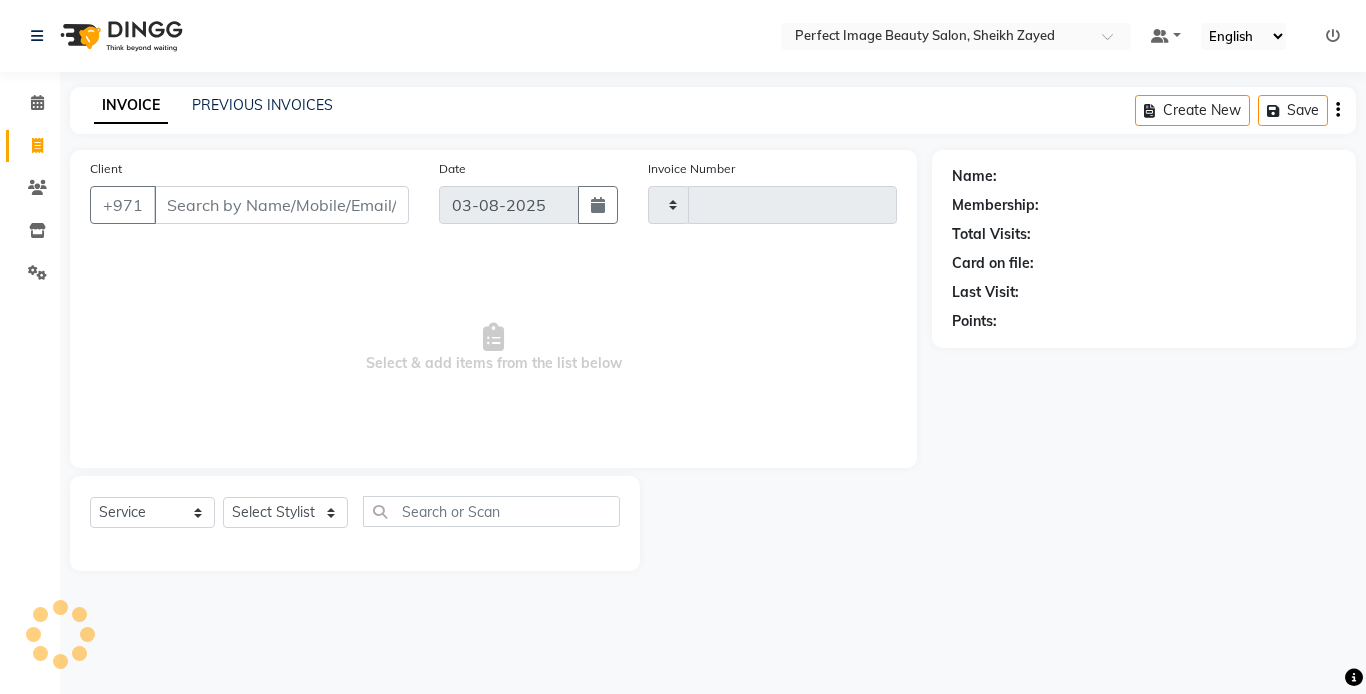 type on "0139" 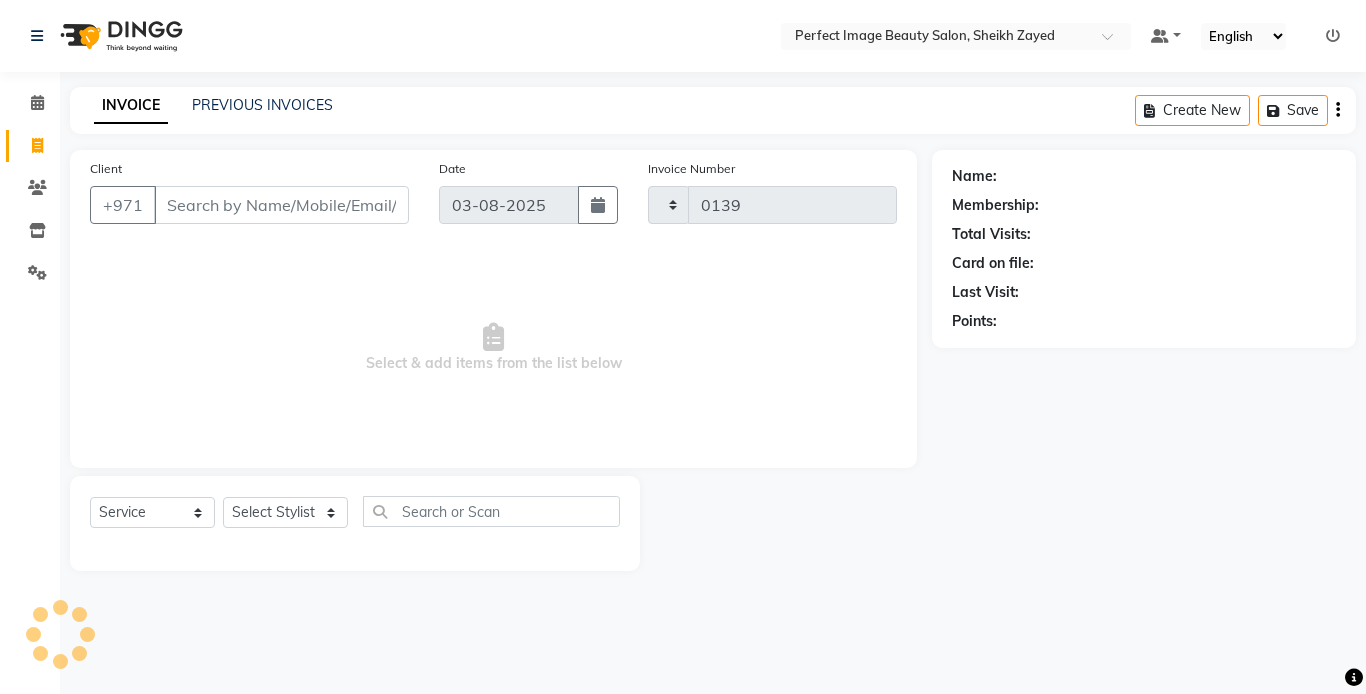select on "8564" 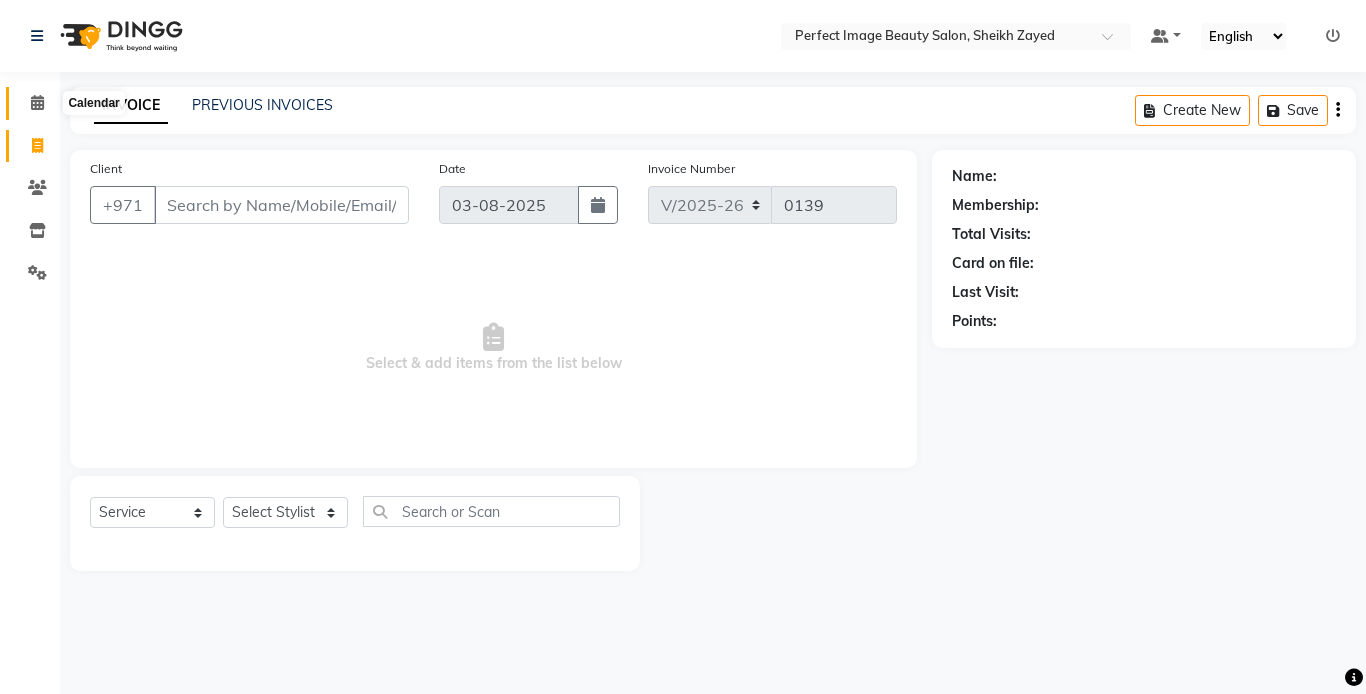 click 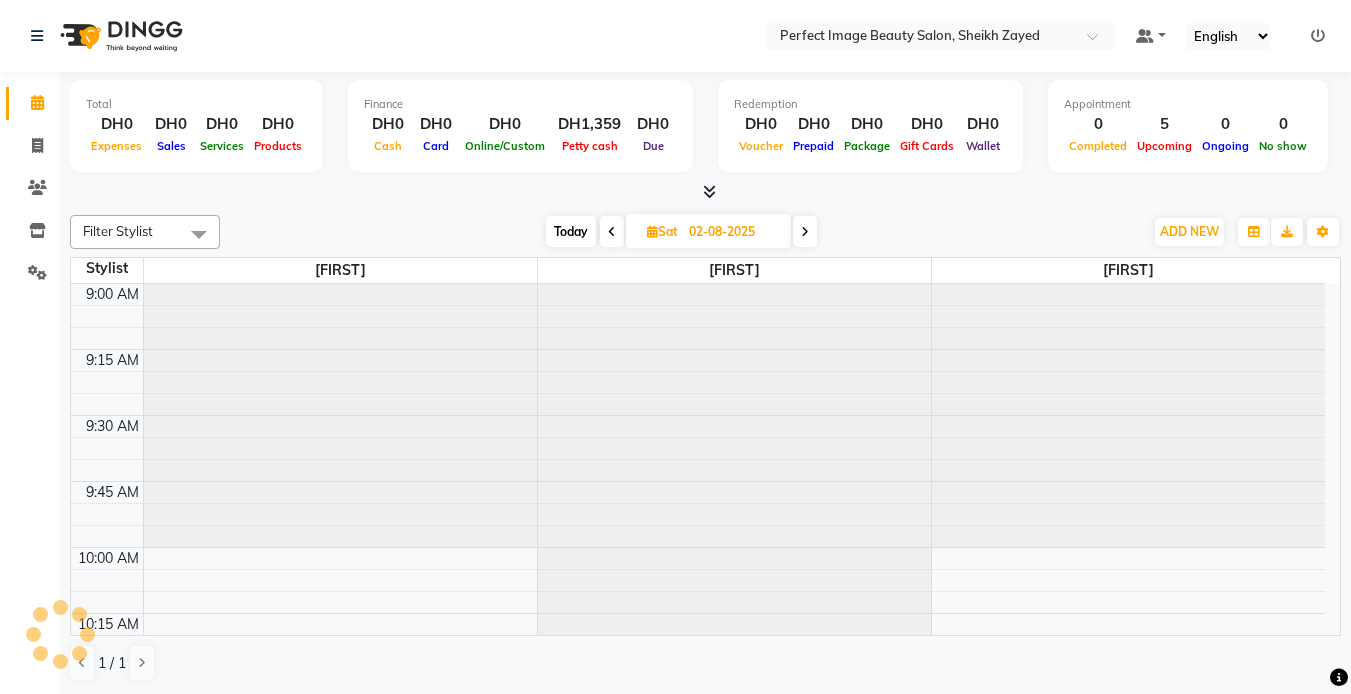 scroll, scrollTop: 0, scrollLeft: 0, axis: both 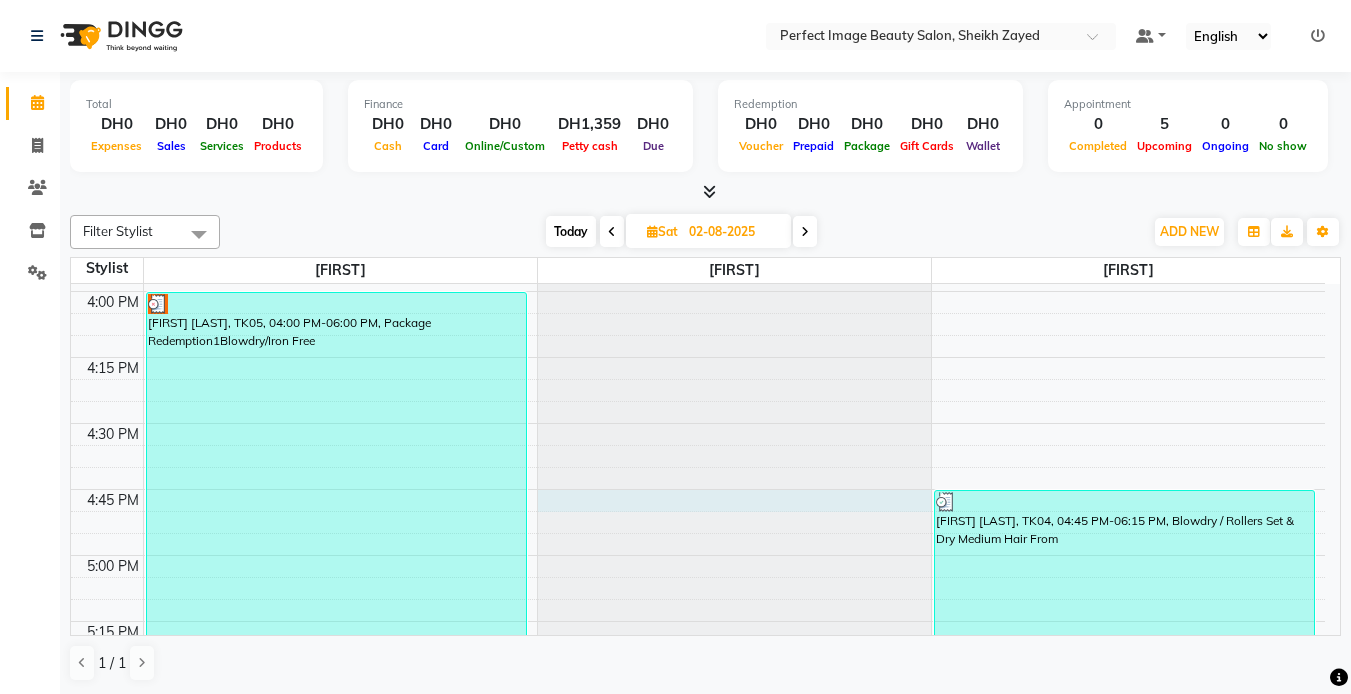 click at bounding box center [734, -1556] 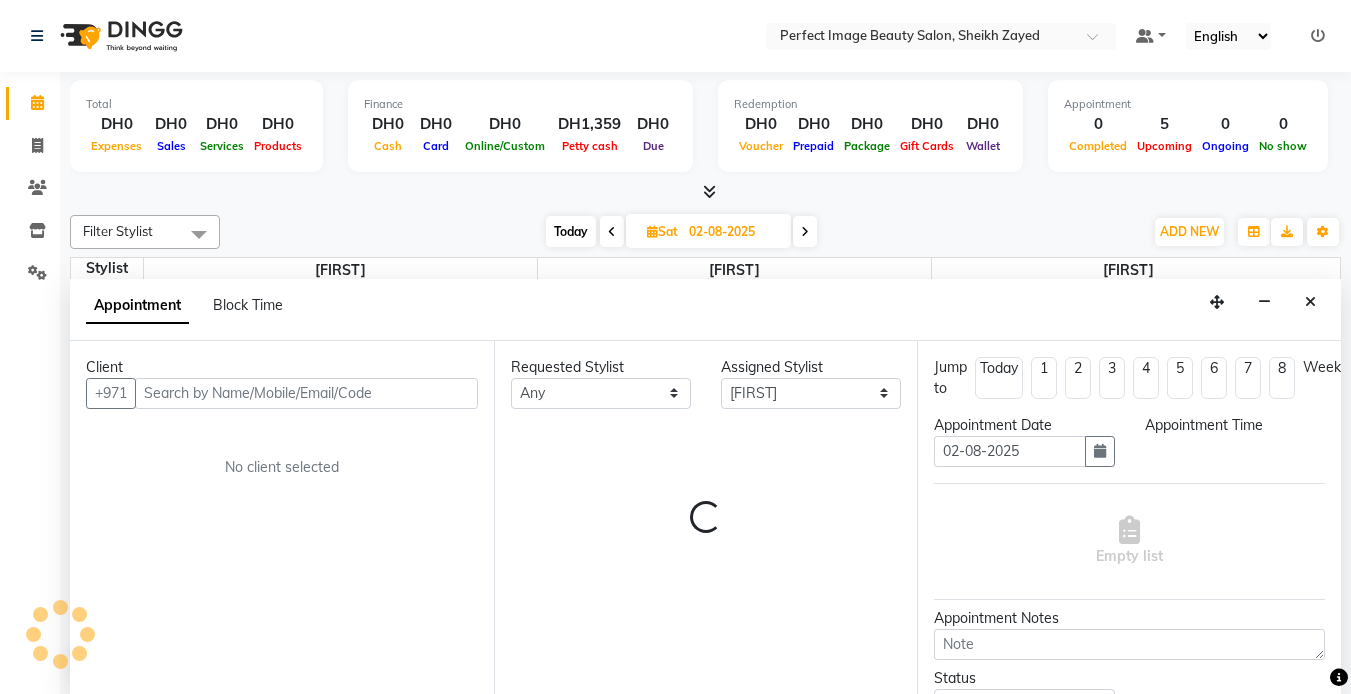 scroll, scrollTop: 1, scrollLeft: 0, axis: vertical 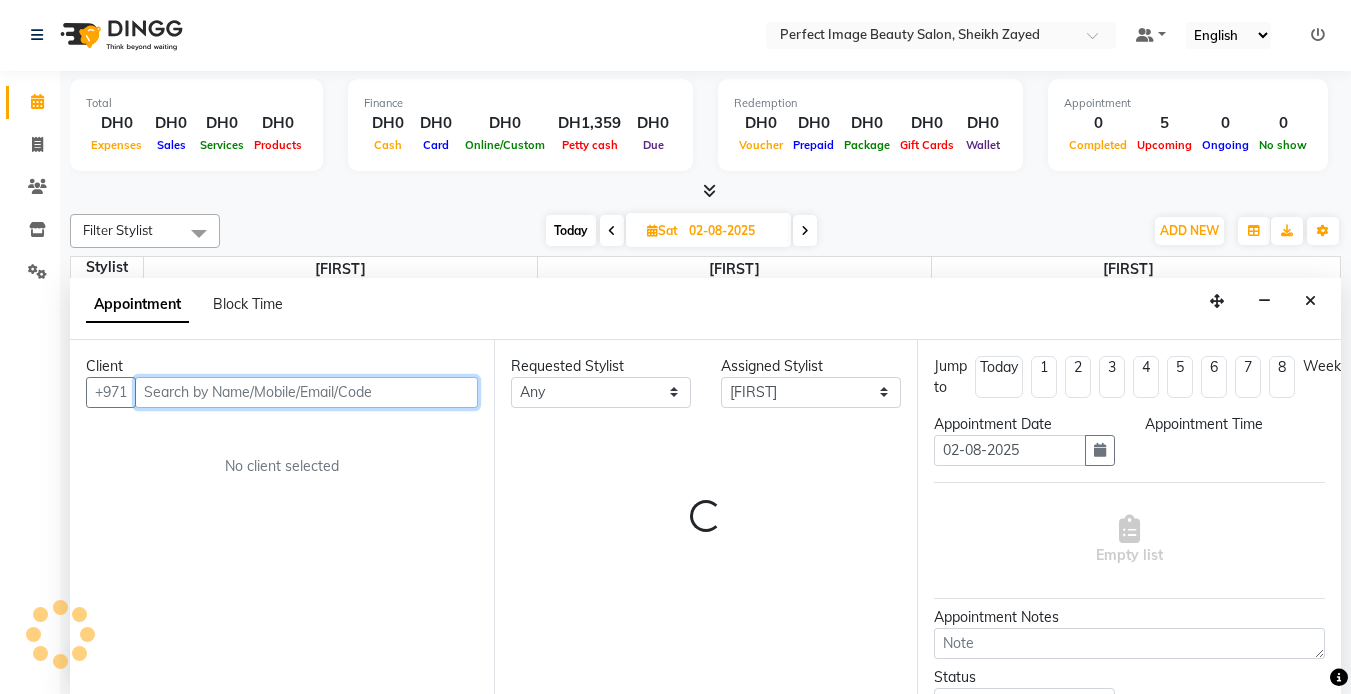 select on "1005" 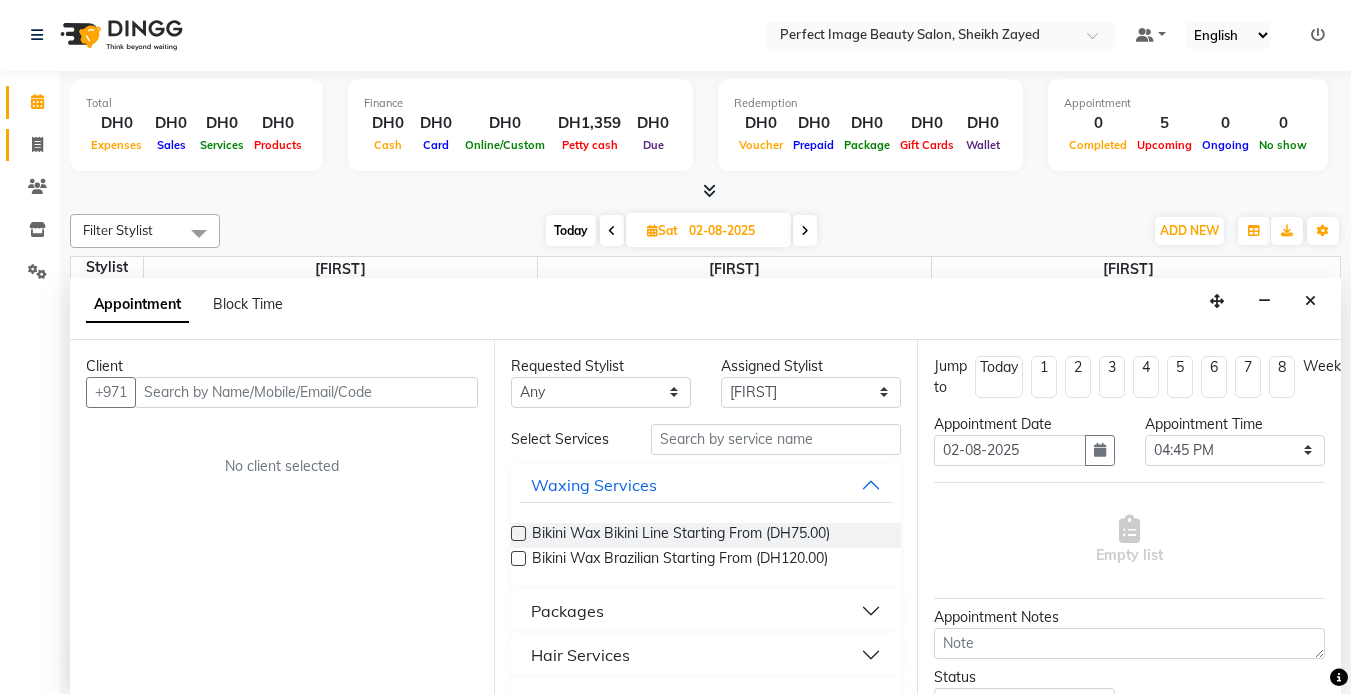 click on "Invoice" 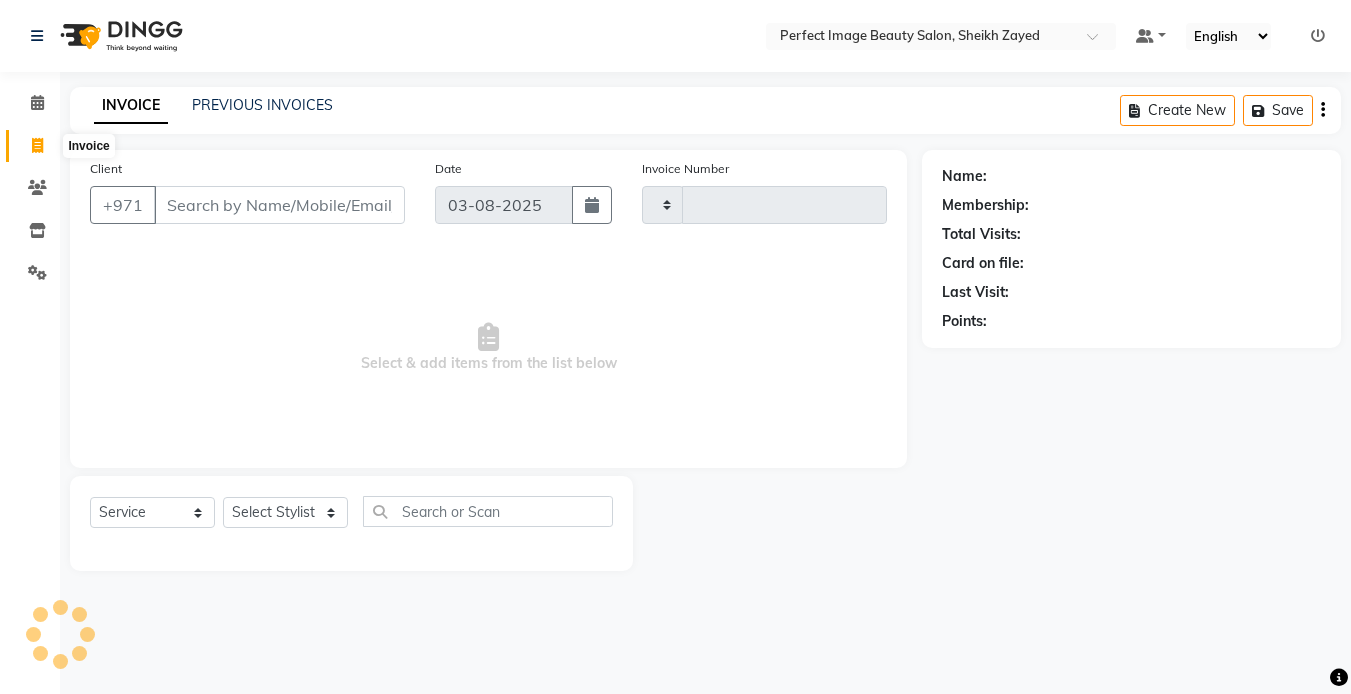 scroll, scrollTop: 0, scrollLeft: 0, axis: both 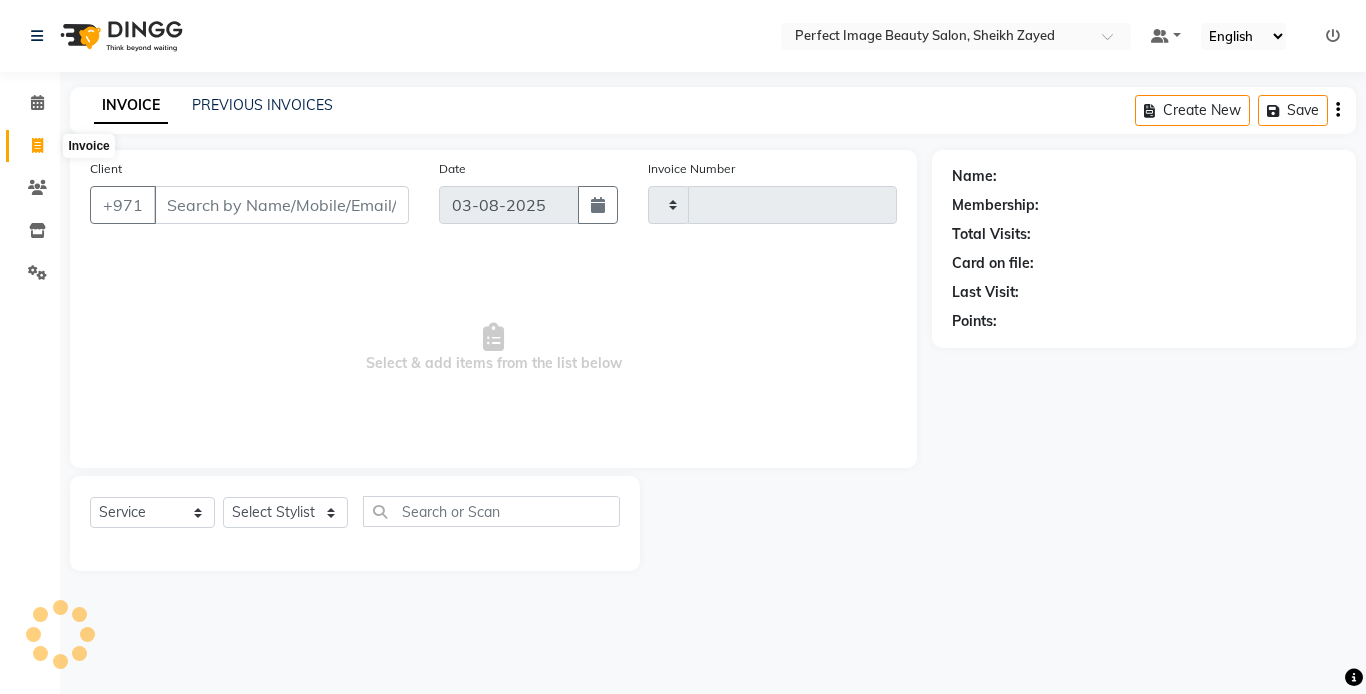 type on "0139" 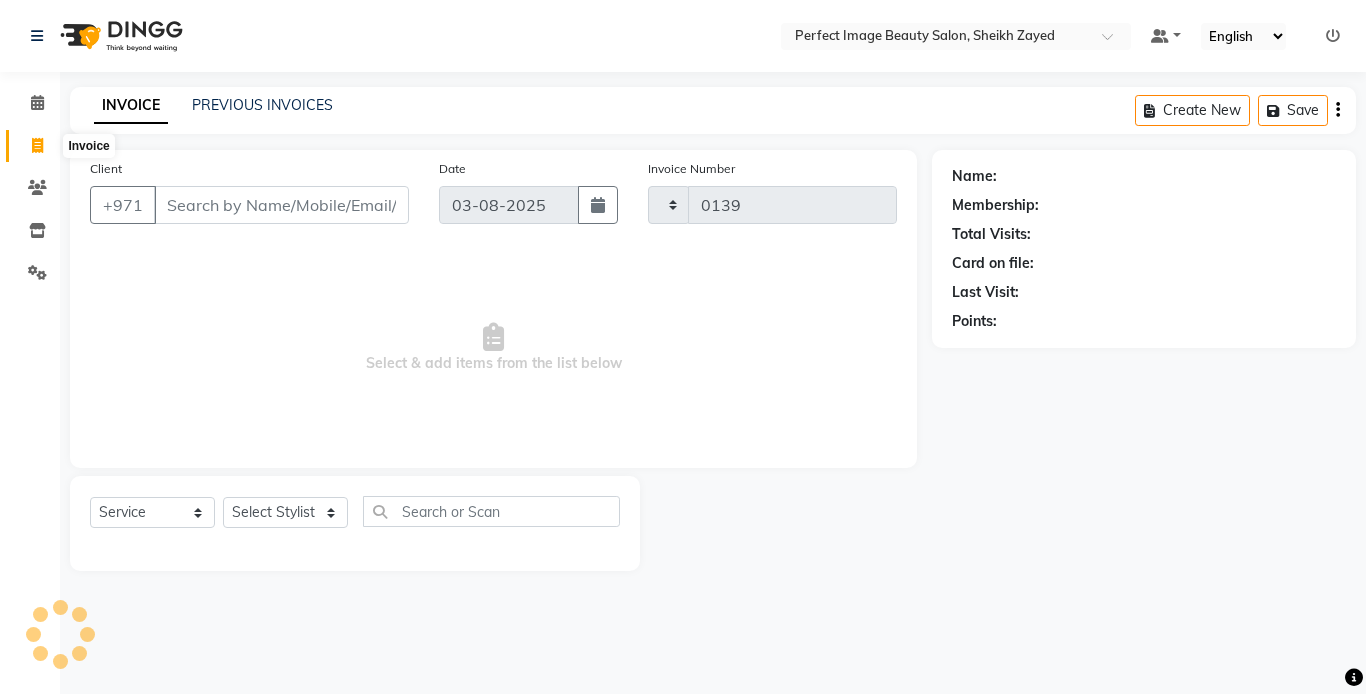 select on "8564" 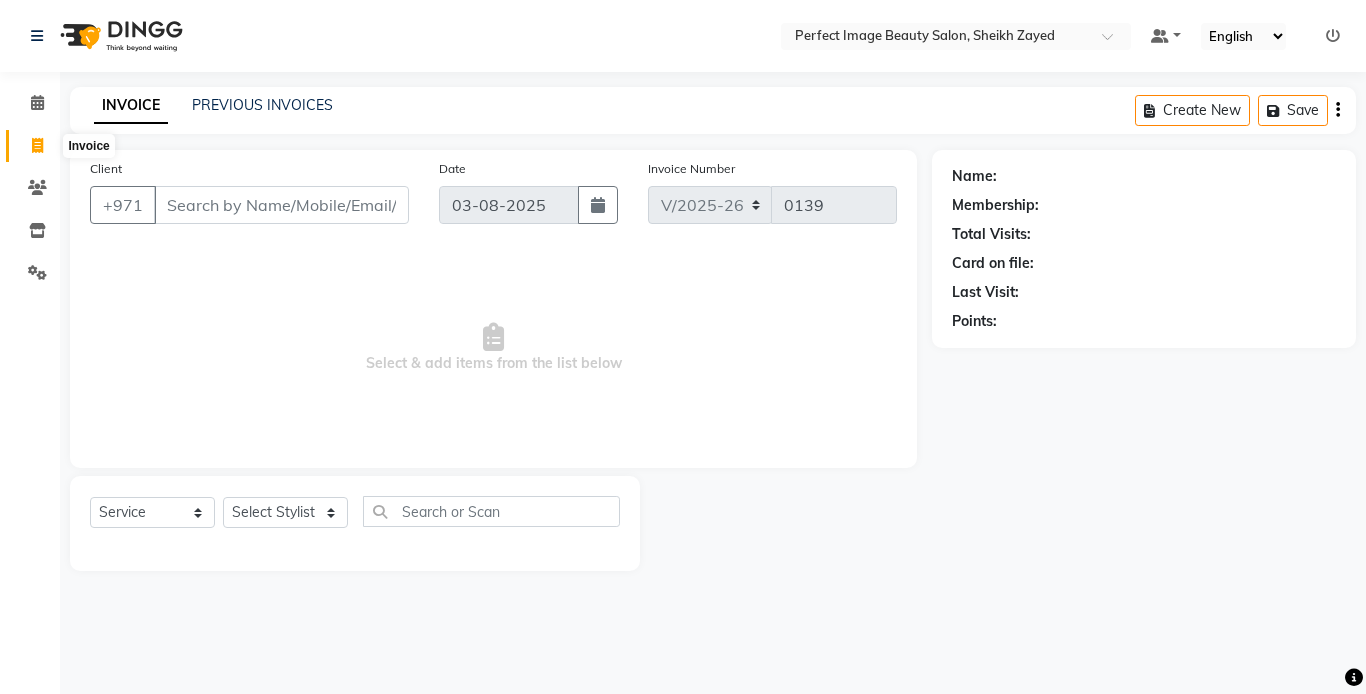 click 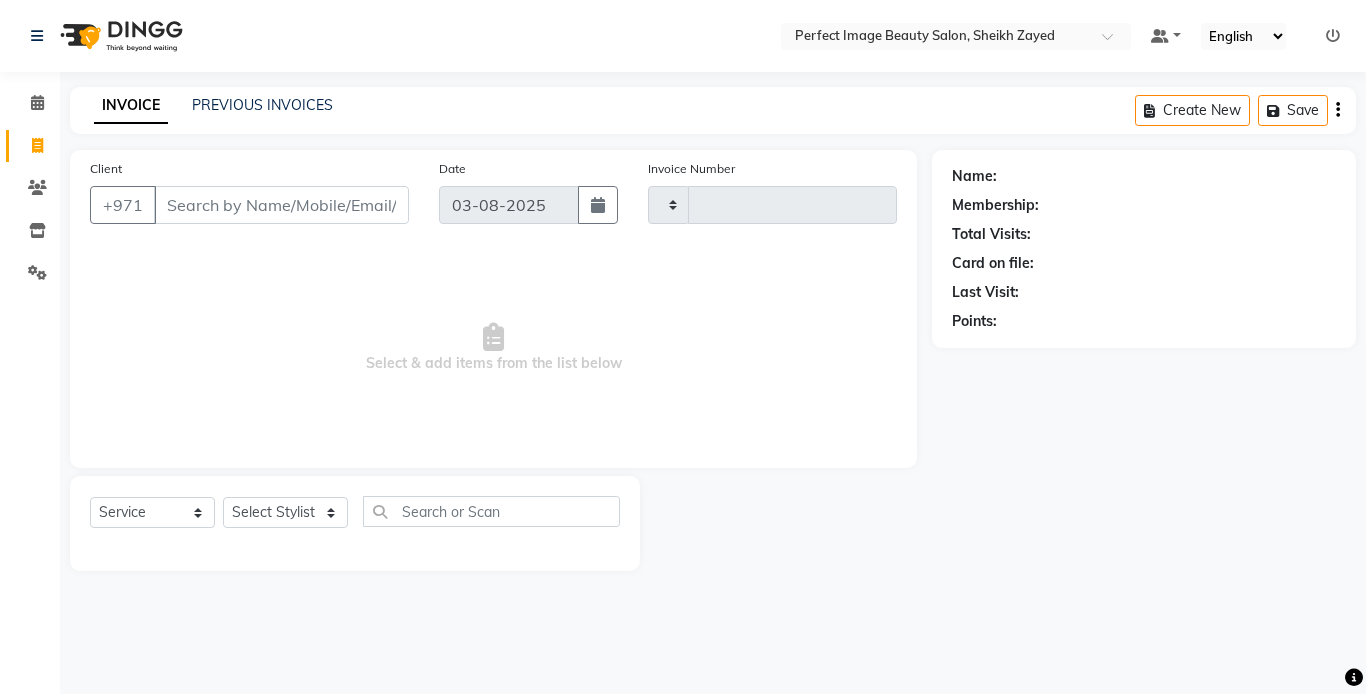 type on "0139" 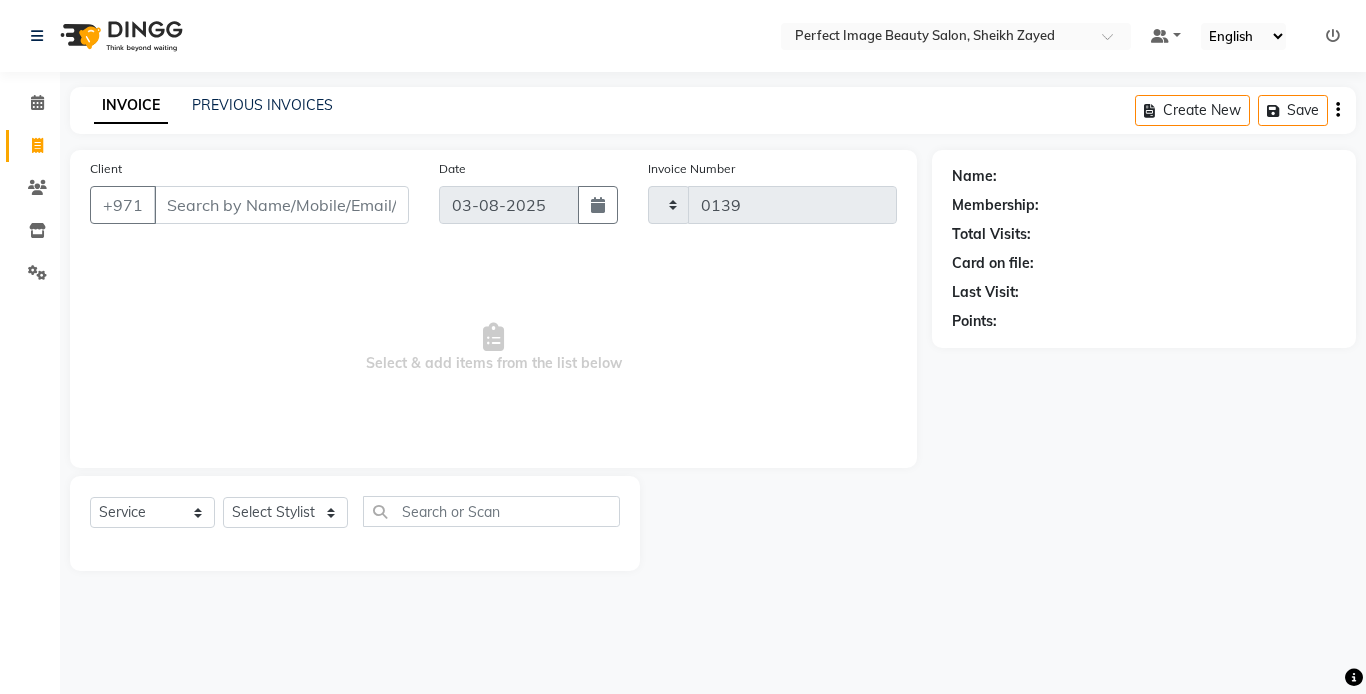select on "8564" 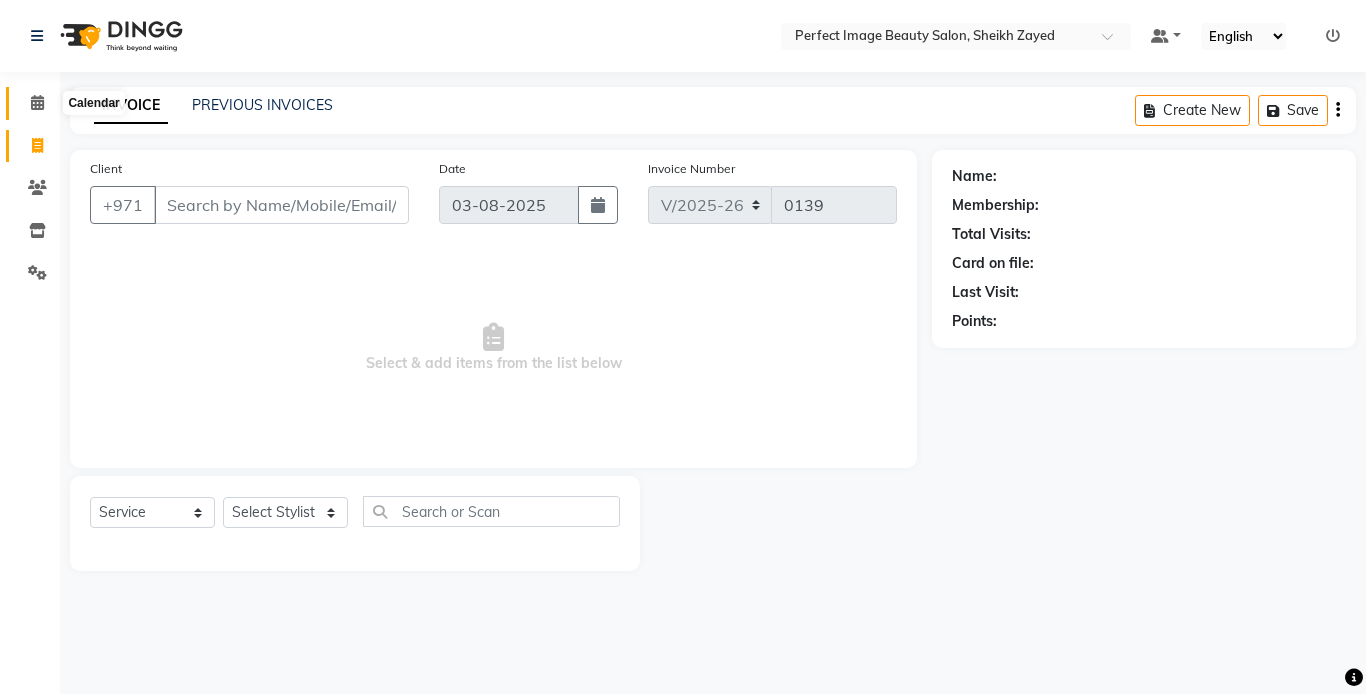 click 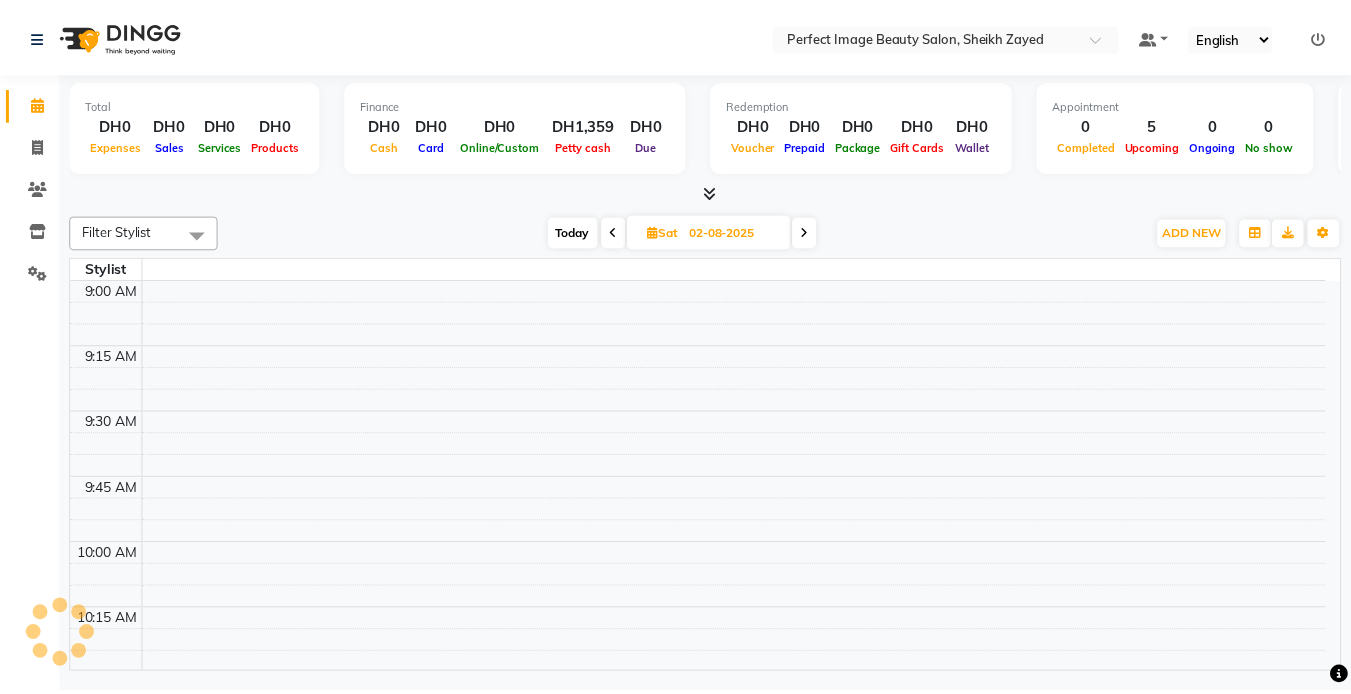 scroll, scrollTop: 529, scrollLeft: 0, axis: vertical 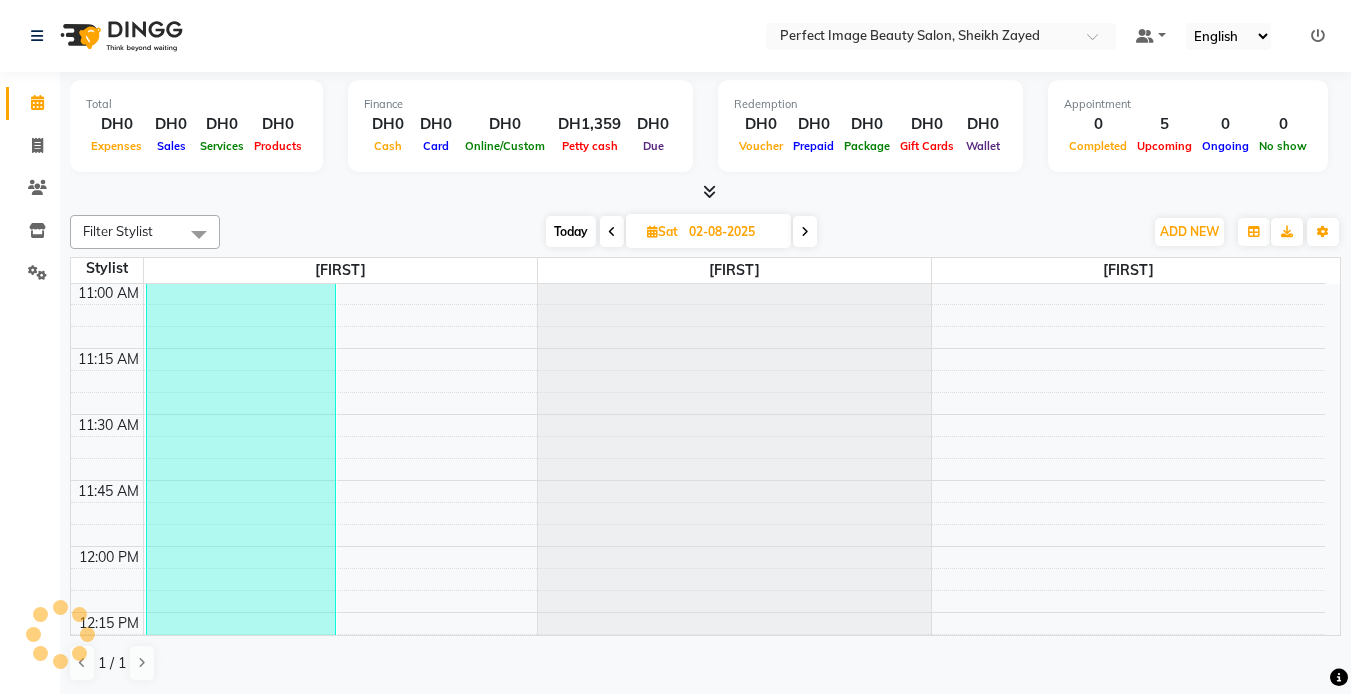 click 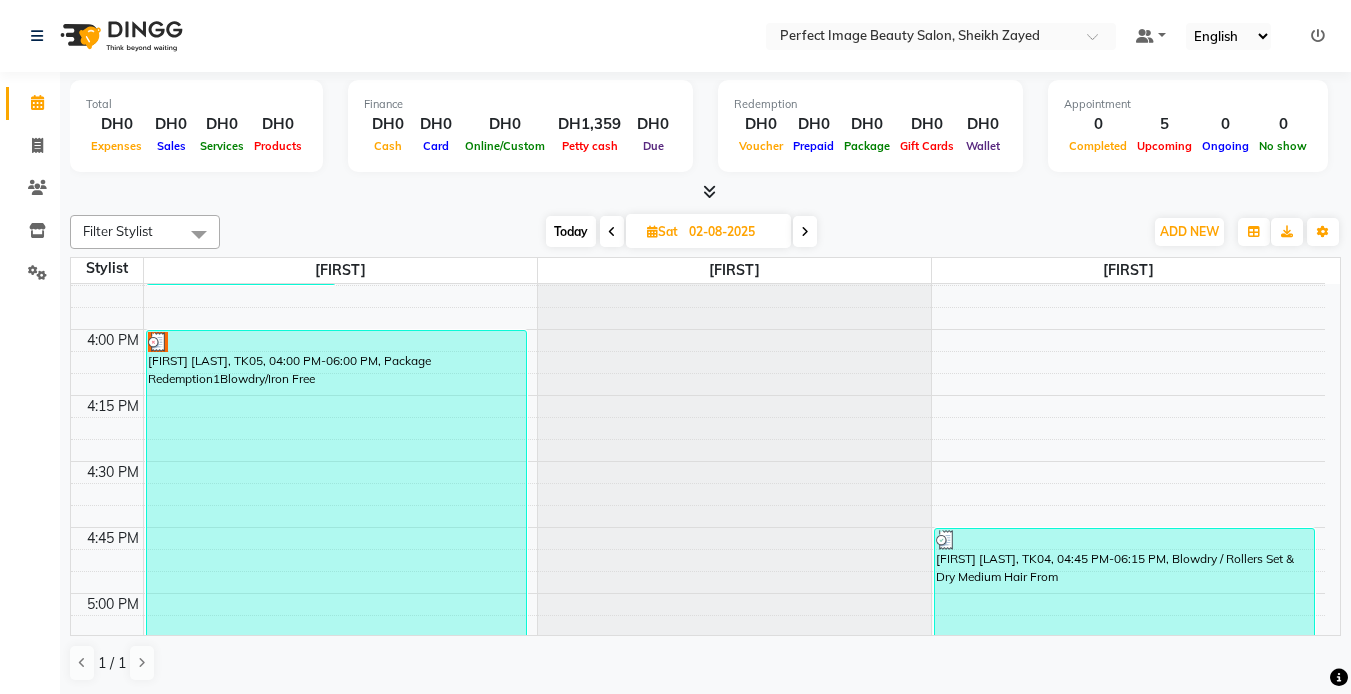 scroll, scrollTop: 1773, scrollLeft: 0, axis: vertical 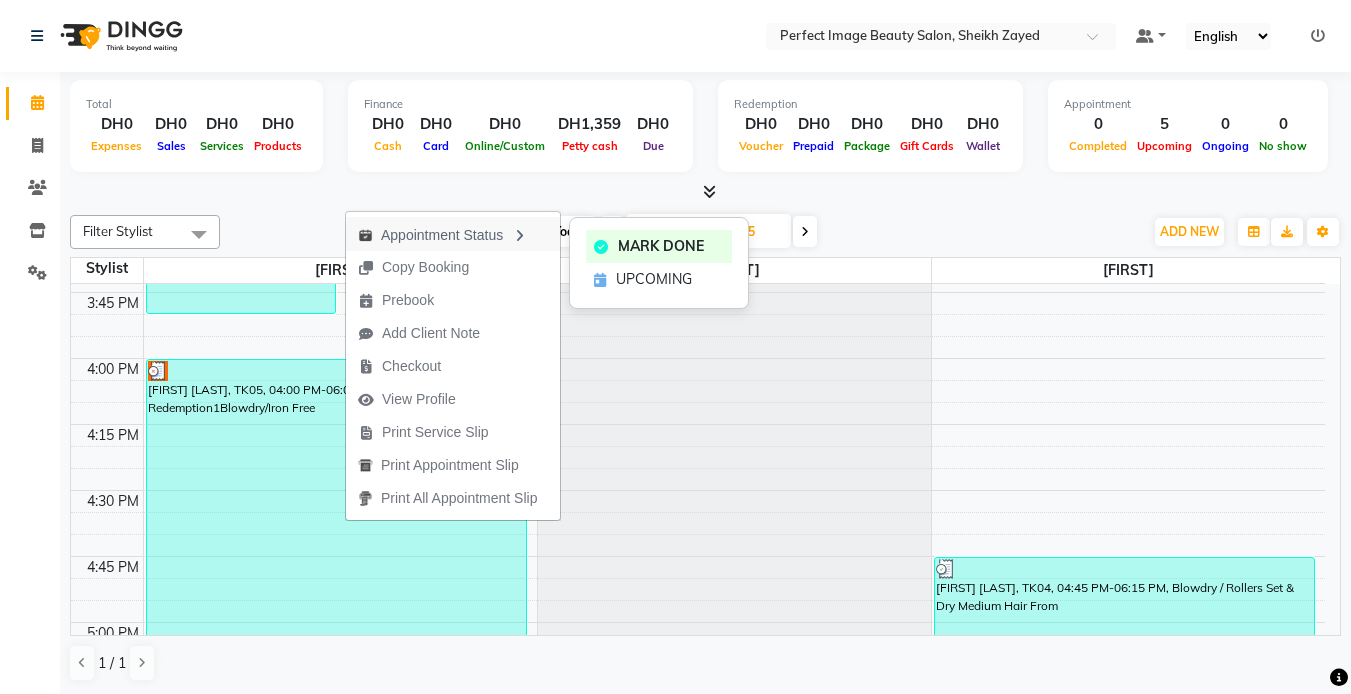 click on "Appointment Status" at bounding box center [453, 234] 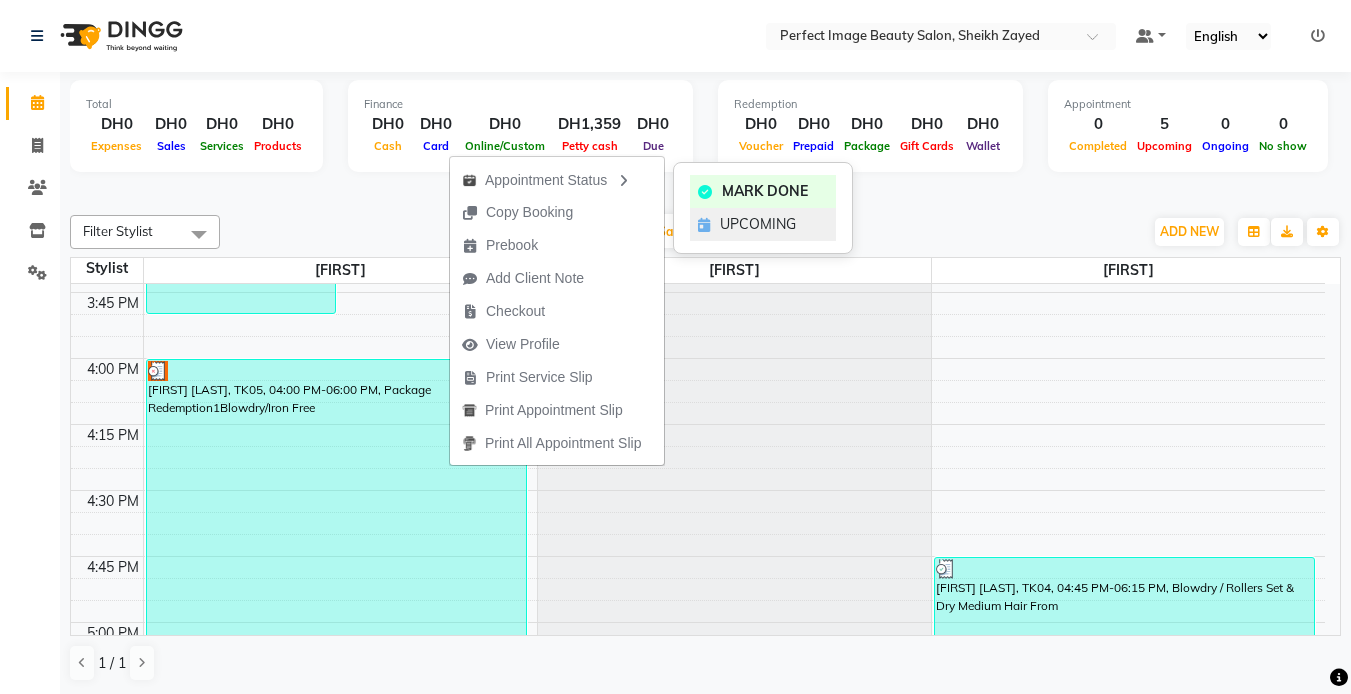 click on "UPCOMING" 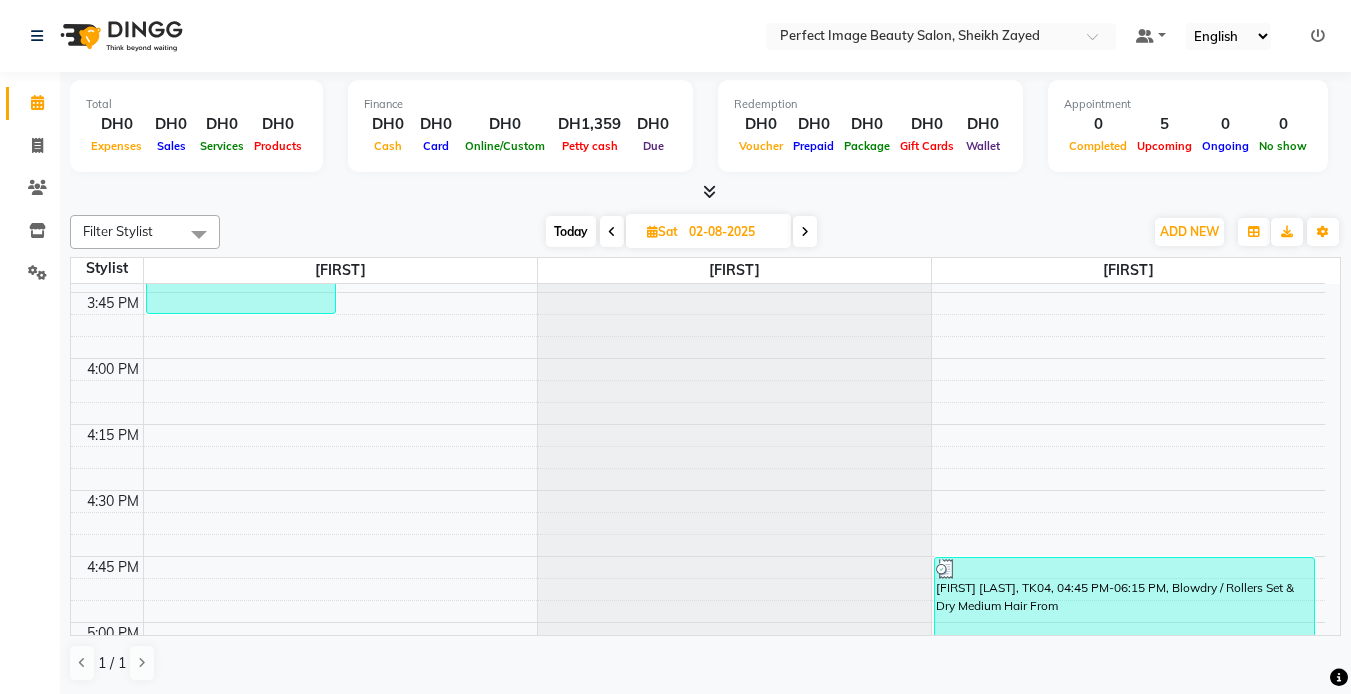 click on "02-08-2025" at bounding box center [733, 232] 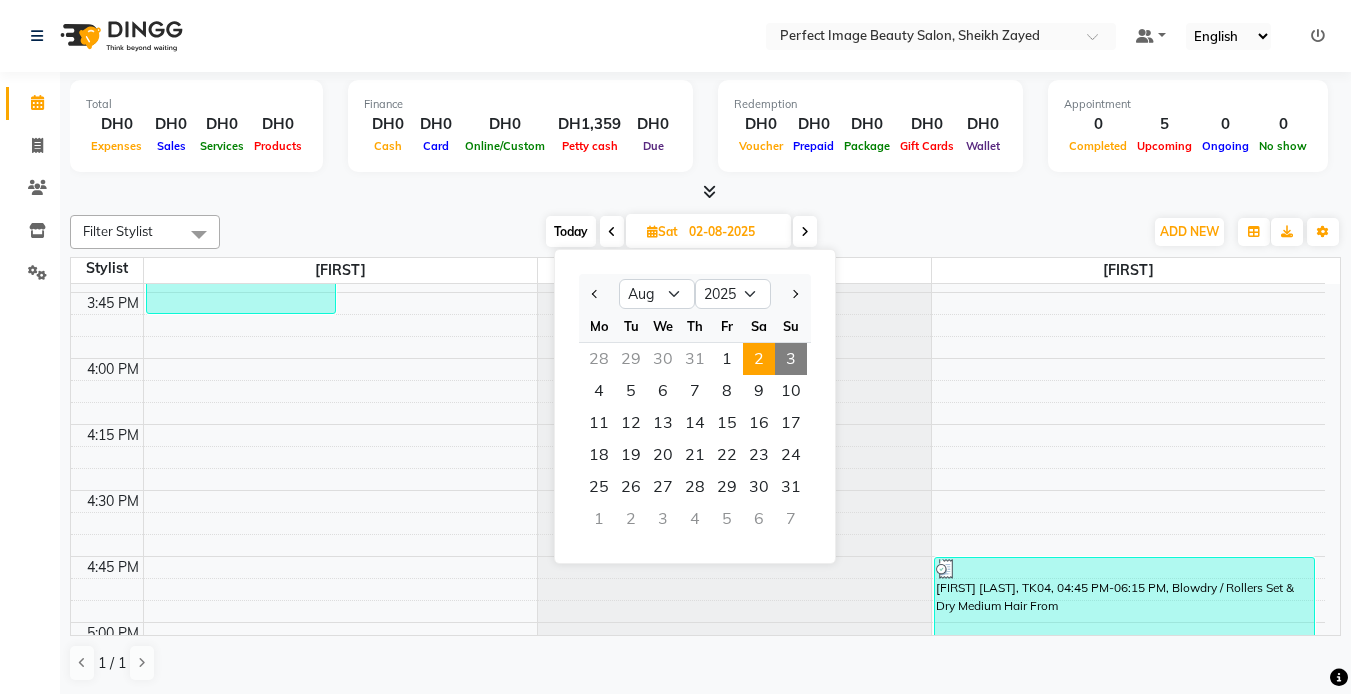 click on "3" at bounding box center (791, 359) 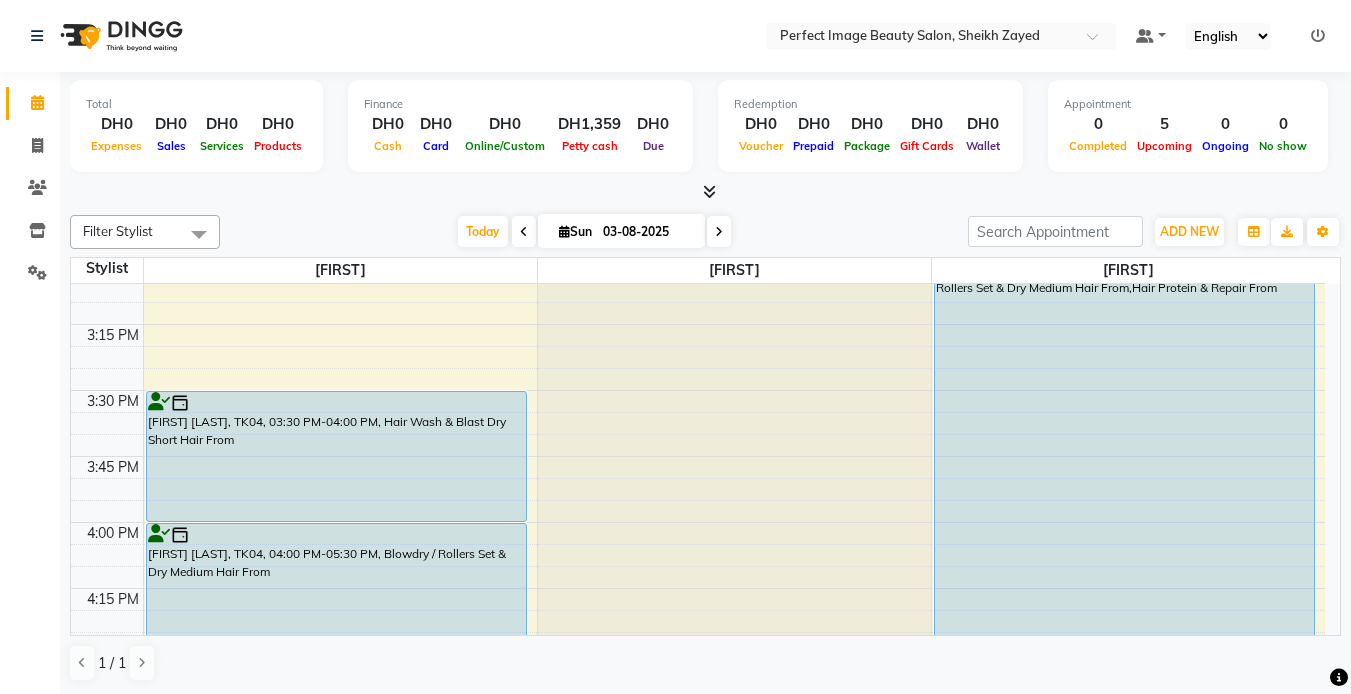 scroll, scrollTop: 1689, scrollLeft: 0, axis: vertical 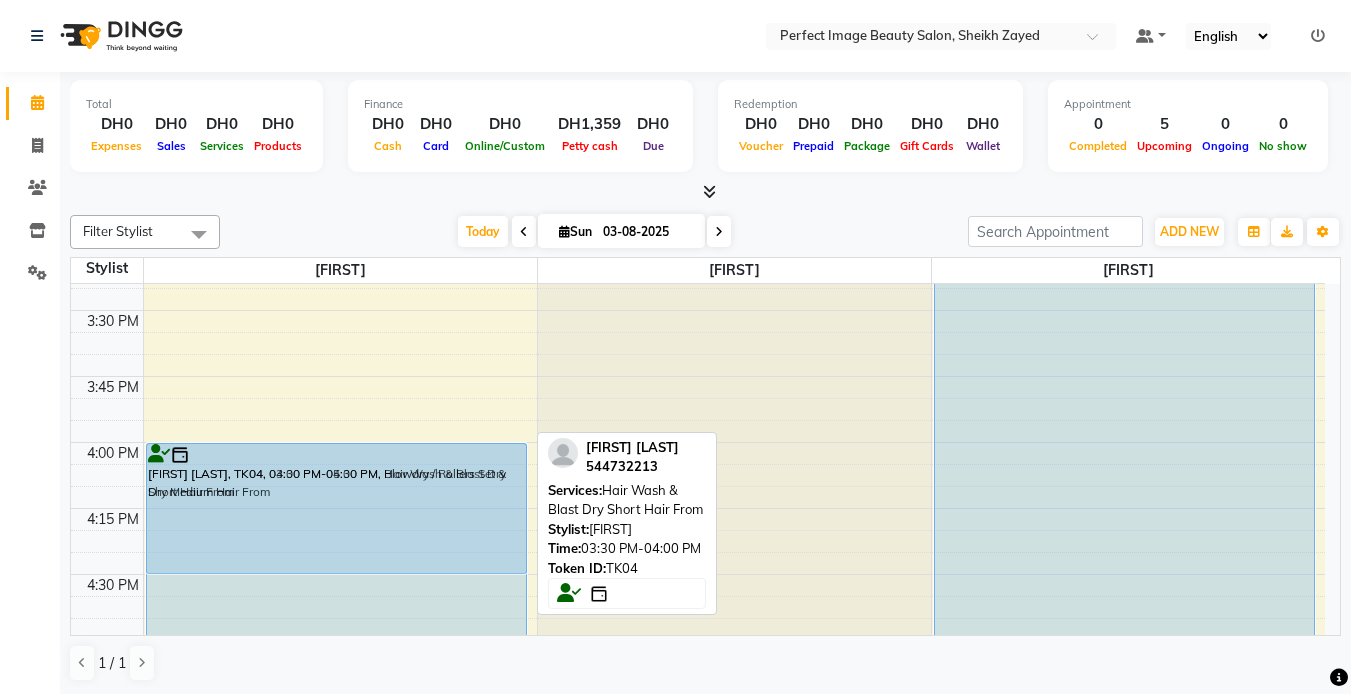 drag, startPoint x: 347, startPoint y: 406, endPoint x: 359, endPoint y: 544, distance: 138.52075 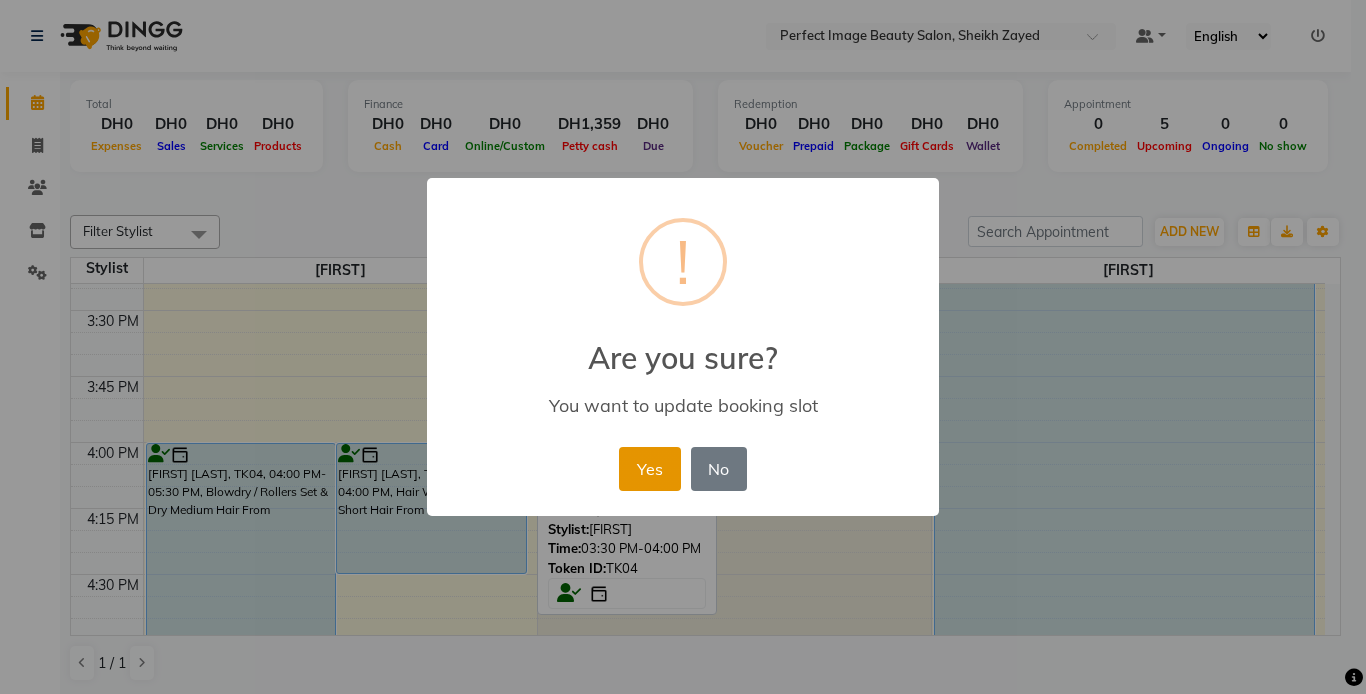 click on "Yes" at bounding box center [649, 469] 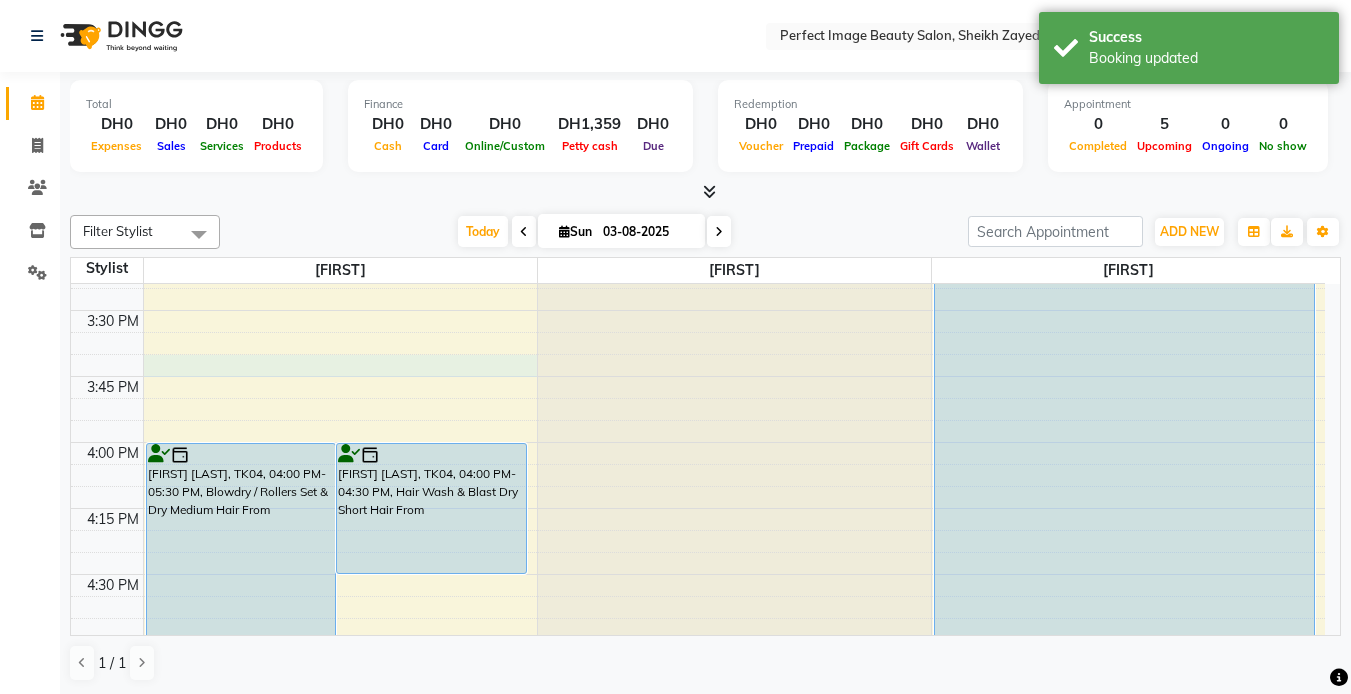 click on "9:00 AM 9:15 AM 9:30 AM 9:45 AM 10:00 AM 10:15 AM 10:30 AM 10:45 AM 11:00 AM 11:15 AM 11:30 AM 11:45 AM 12:00 PM 12:15 PM 12:30 PM 12:45 PM 1:00 PM 1:15 PM 1:30 PM 1:45 PM 2:00 PM 2:15 PM 2:30 PM 2:45 PM 3:00 PM 3:15 PM 3:30 PM 3:45 PM 4:00 PM 4:15 PM 4:30 PM 4:45 PM 5:00 PM 5:15 PM 5:30 PM 5:45 PM 6:00 PM 6:15 PM 6:30 PM 6:45 PM 7:00 PM 7:15 PM 7:30 PM 7:45 PM 8:00 PM 8:15 PM 8:30 PM 8:45 PM 9:00 PM 9:15 PM 9:30 PM 9:45 PM     [FIRST] [LAST], TK04, 04:00 PM-05:30 PM, Blowdry / Rollers Set & Dry Medium Hair From     [FIRST] [LAST], TK04, 04:00 PM-04:30 PM, Hair Wash & Blast Dry Short Hair From             [FIRST] , TK02, 10:00 AM-11:30 AM, Blowdry / Rollers Set & Dry Medium Hair From             [FIRST]  [LAST], TK01, 12:00 PM-01:30 PM, Blowdry / Rollers Set & Dry Medium Hair From    [FIRST], TK03, 03:00 PM-05:35 PM, Trim Starting From,Blowdry / Rollers Set & Dry Medium Hair From,Hair Protein & Repair From" at bounding box center [698, 310] 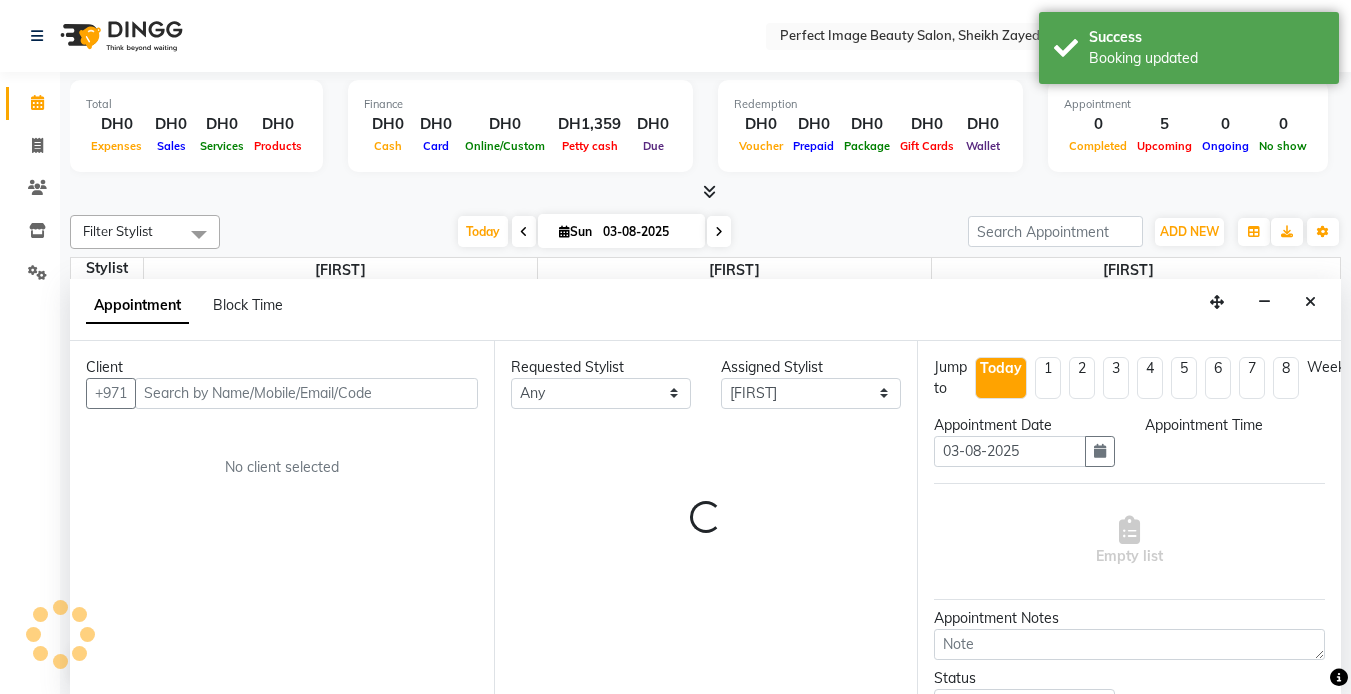 scroll, scrollTop: 1, scrollLeft: 0, axis: vertical 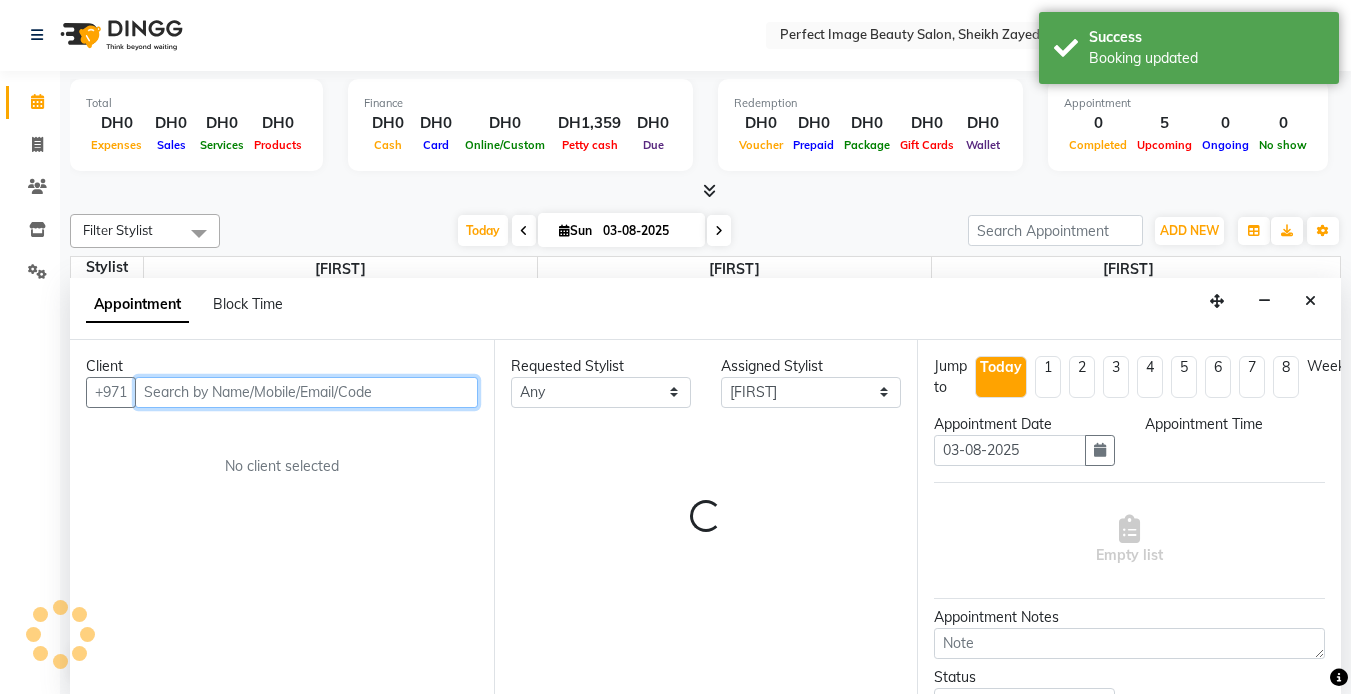 select on "945" 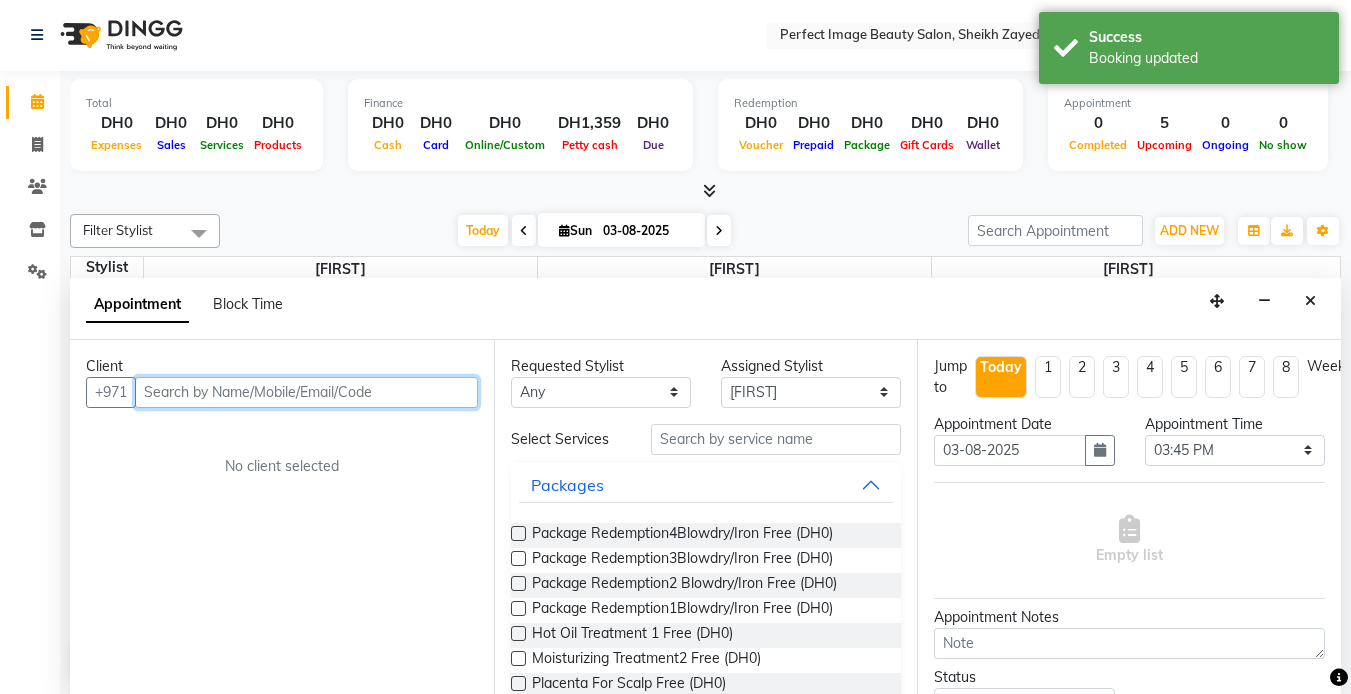click at bounding box center [306, 392] 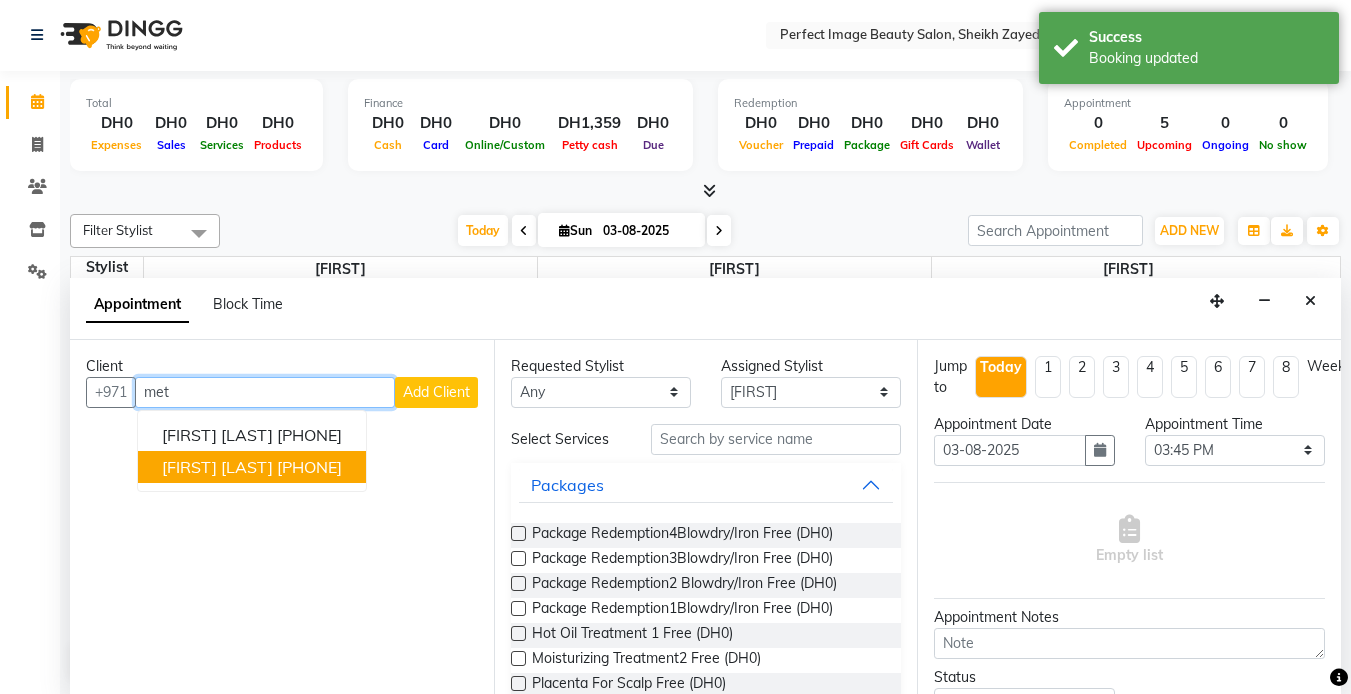 click on "[FIRST] [LAST]" at bounding box center (217, 467) 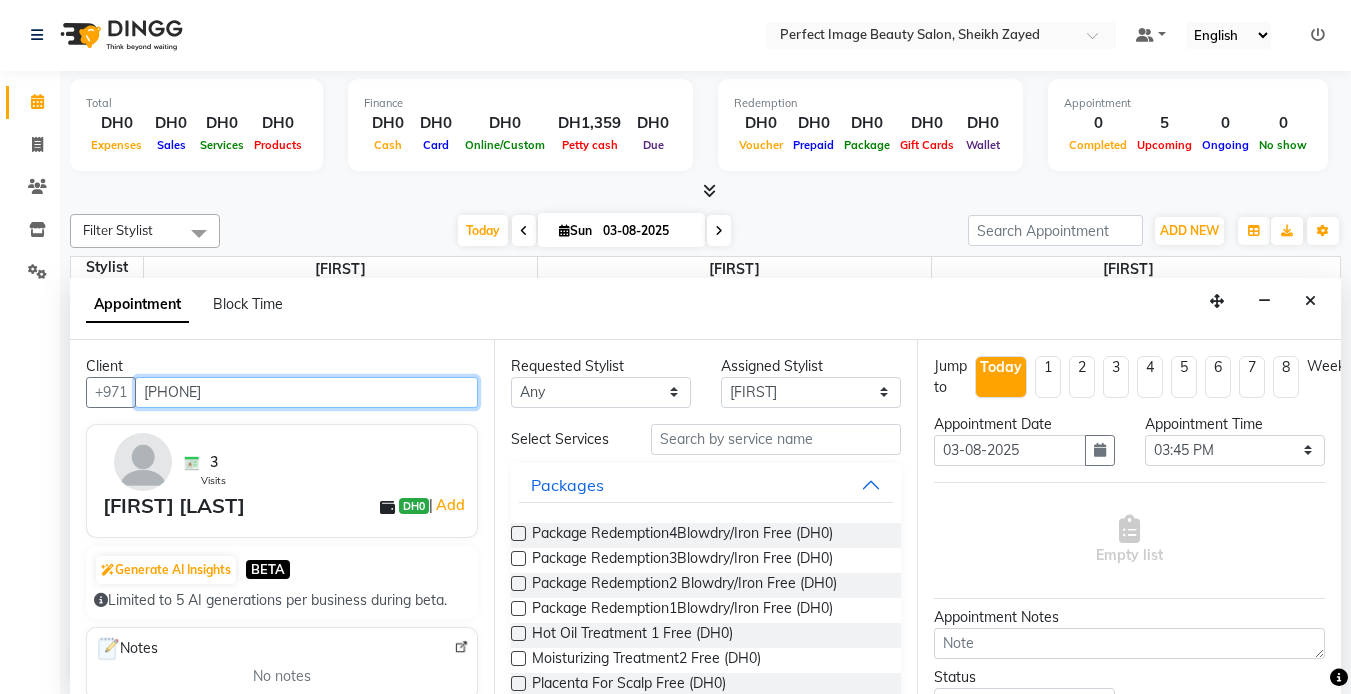 type on "[PHONE]" 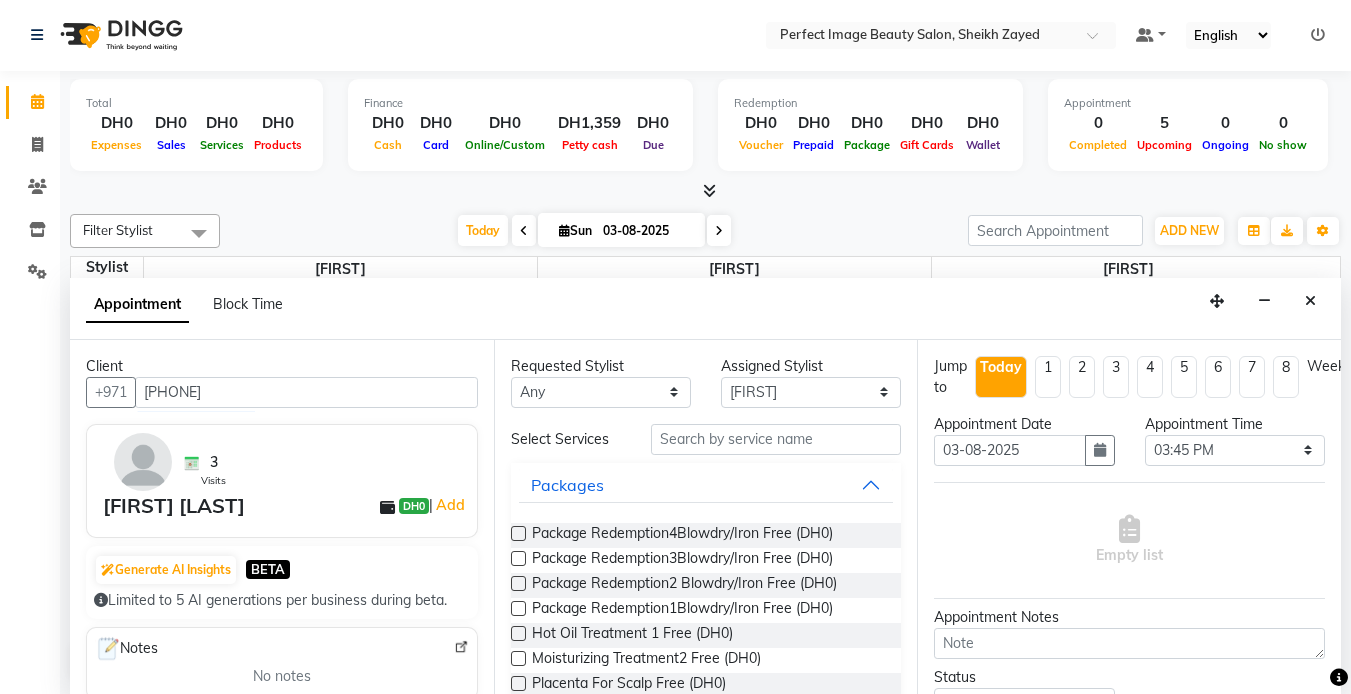 click on "Requested Stylist Any [FIRST] [FIRST] [FIRST] Assigned Stylist Select [FIRST] [FIRST] [FIRST] Select Services    Packages Package Redemption4Blowdry/Iron Free (DH0) Package Redemption3Blowdry/Iron Free (DH0) Package Redemption2 Blowdry/Iron Free (DH0) Package Redemption1Blowdry/Iron Free (DH0) Hot Oil Treatment 1  Free (DH0) Moisturizing Treatment2 Free (DH0) Placenta For Scalp Free (DH0) Moisturizing Treatment1 Free (DH0)    Hair Services    Hair Treatment & Coloring    Braiding Services" at bounding box center [706, 517] 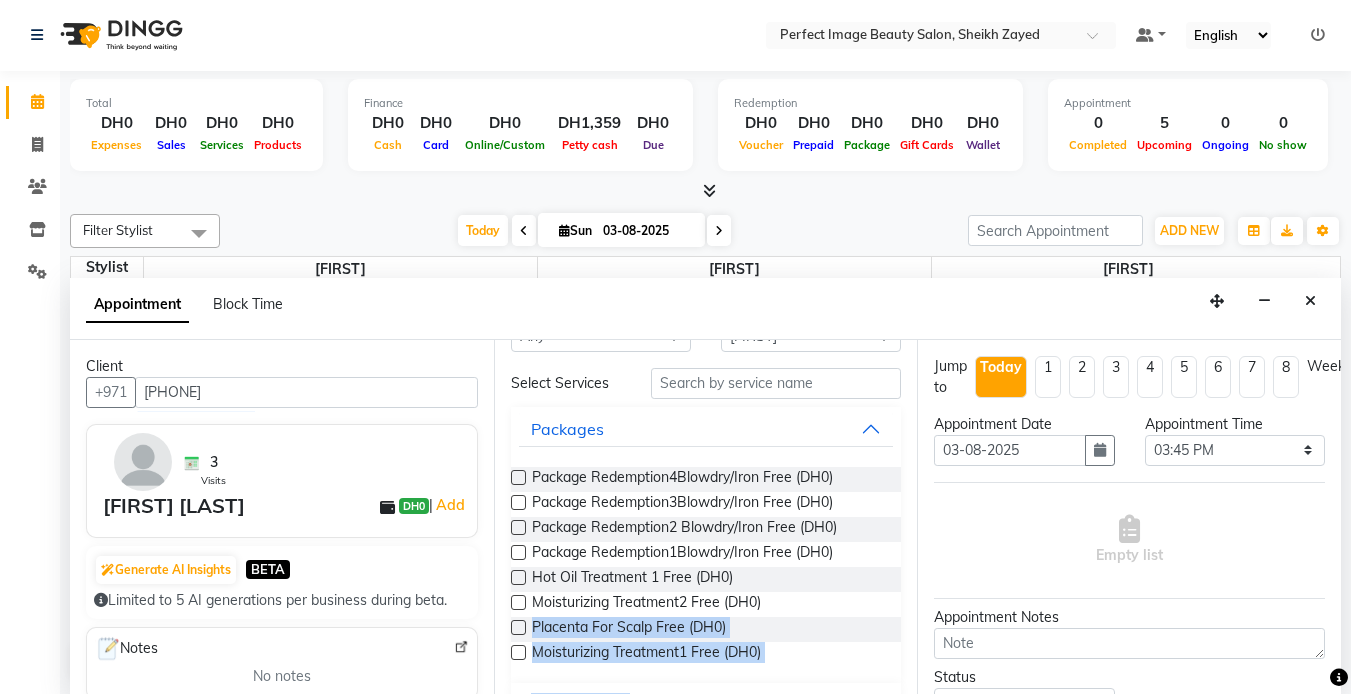 click on "Requested Stylist Any [FIRST] [FIRST] [FIRST] Assigned Stylist Select [FIRST] [FIRST] [FIRST] Select Services    Packages Package Redemption4Blowdry/Iron Free (DH0) Package Redemption3Blowdry/Iron Free (DH0) Package Redemption2 Blowdry/Iron Free (DH0) Package Redemption1Blowdry/Iron Free (DH0) Hot Oil Treatment 1  Free (DH0) Moisturizing Treatment2 Free (DH0) Placenta For Scalp Free (DH0) Moisturizing Treatment1 Free (DH0)    Hair Services    Hair Treatment & Coloring    Braiding Services" at bounding box center [706, 517] 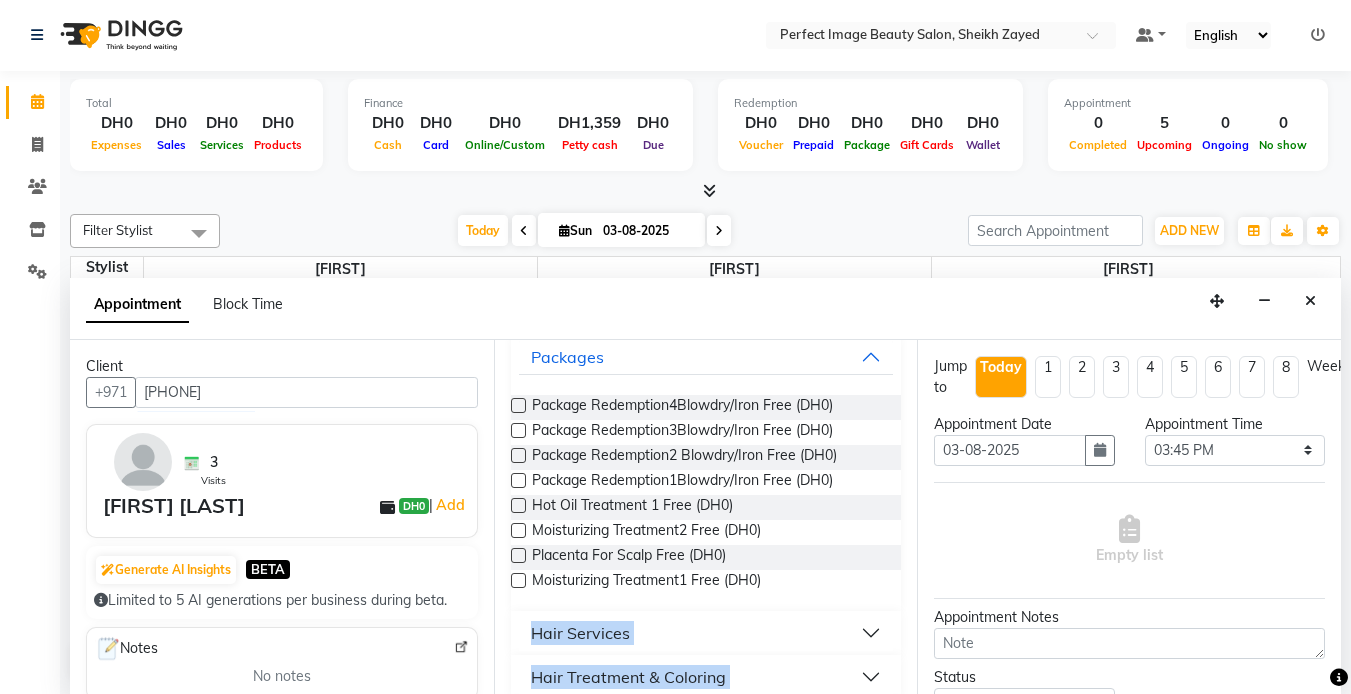 scroll, scrollTop: 176, scrollLeft: 0, axis: vertical 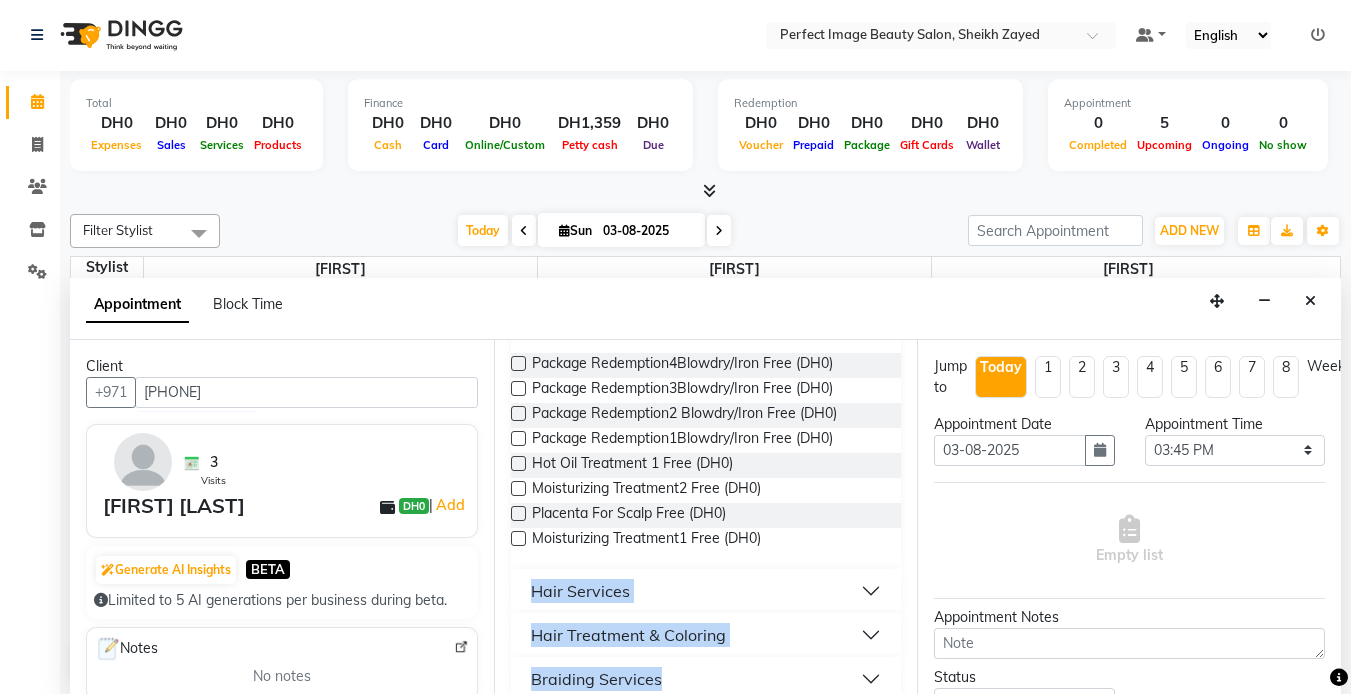 click on "Requested Stylist Any [FIRST] [FIRST] [FIRST] Assigned Stylist Select [FIRST] [FIRST] [FIRST] Select Services    Packages Package Redemption4Blowdry/Iron Free (DH0) Package Redemption3Blowdry/Iron Free (DH0) Package Redemption2 Blowdry/Iron Free (DH0) Package Redemption1Blowdry/Iron Free (DH0) Hot Oil Treatment 1  Free (DH0) Moisturizing Treatment2 Free (DH0) Placenta For Scalp Free (DH0) Moisturizing Treatment1 Free (DH0)    Hair Services    Hair Treatment & Coloring    Braiding Services" at bounding box center [706, 517] 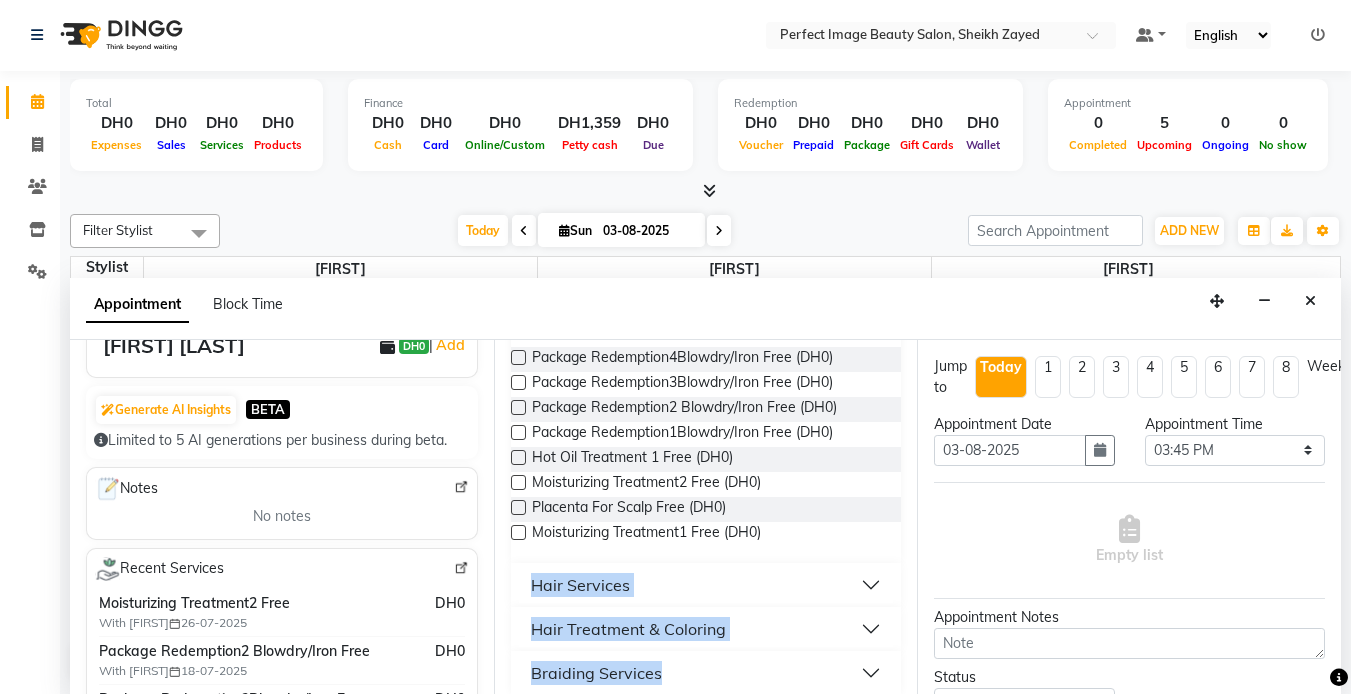 scroll, scrollTop: 200, scrollLeft: 0, axis: vertical 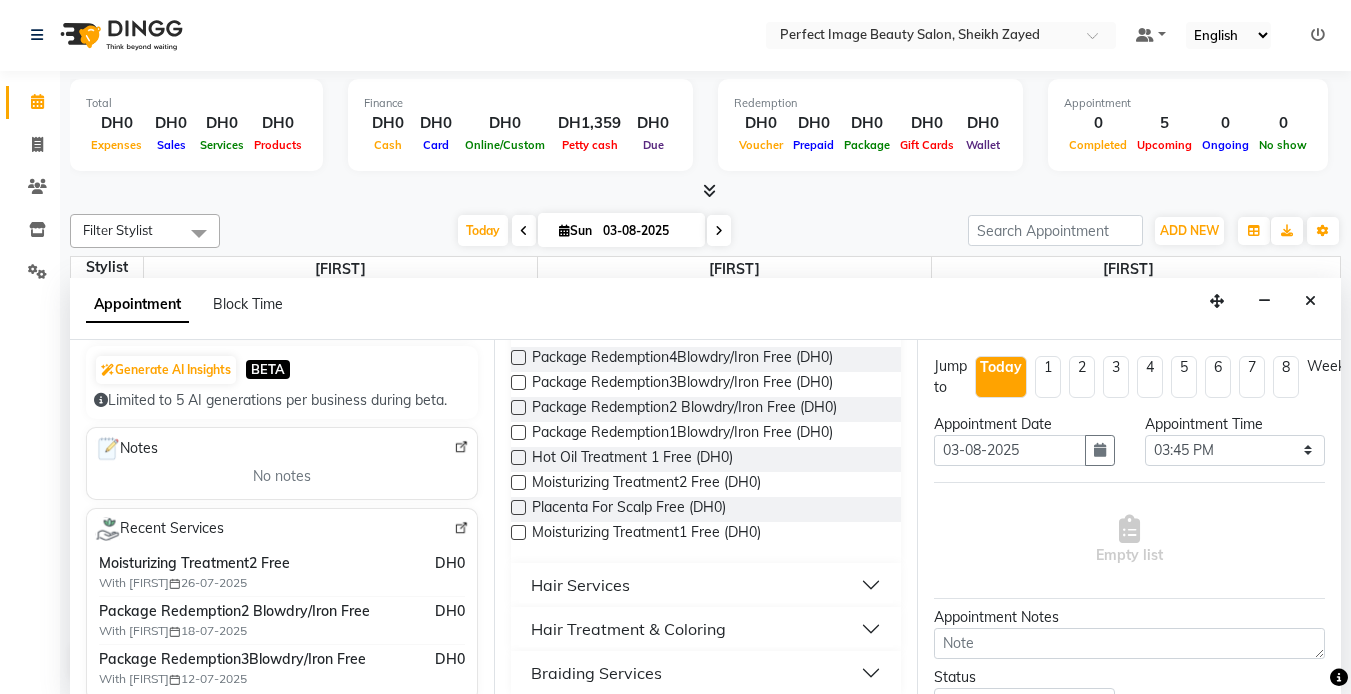 click at bounding box center (518, 407) 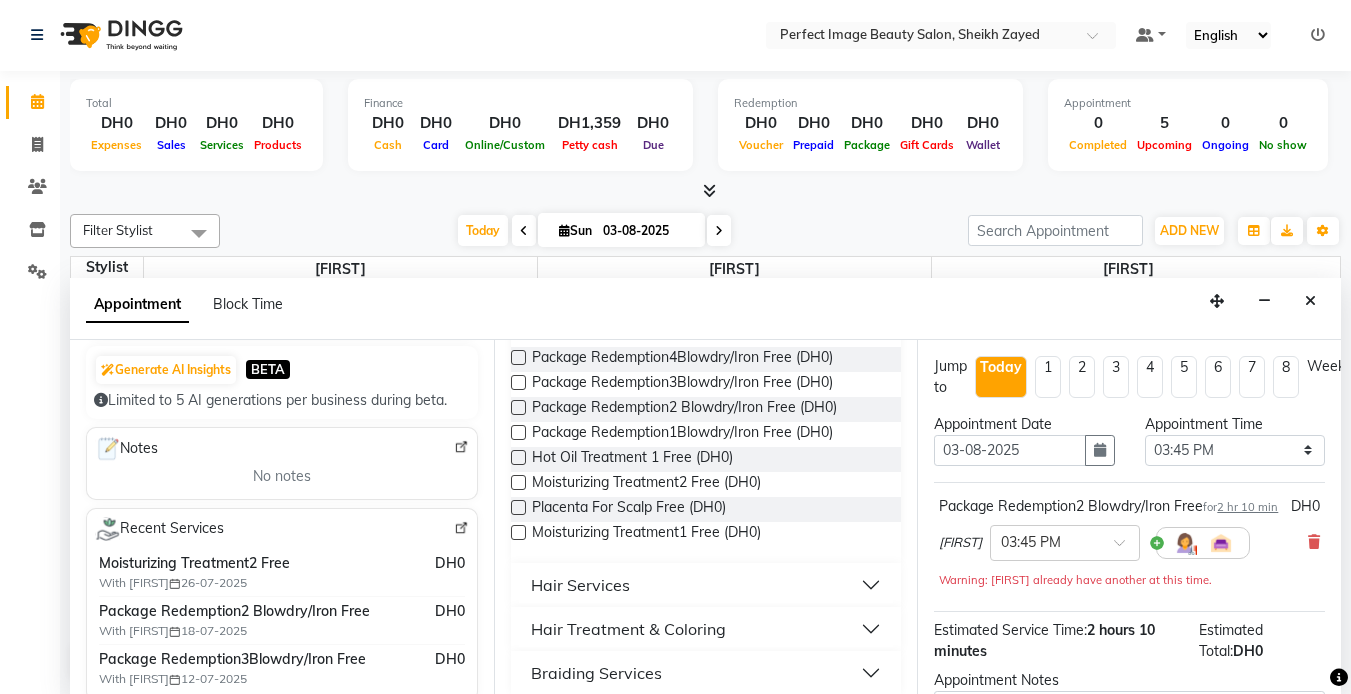 click at bounding box center (518, 407) 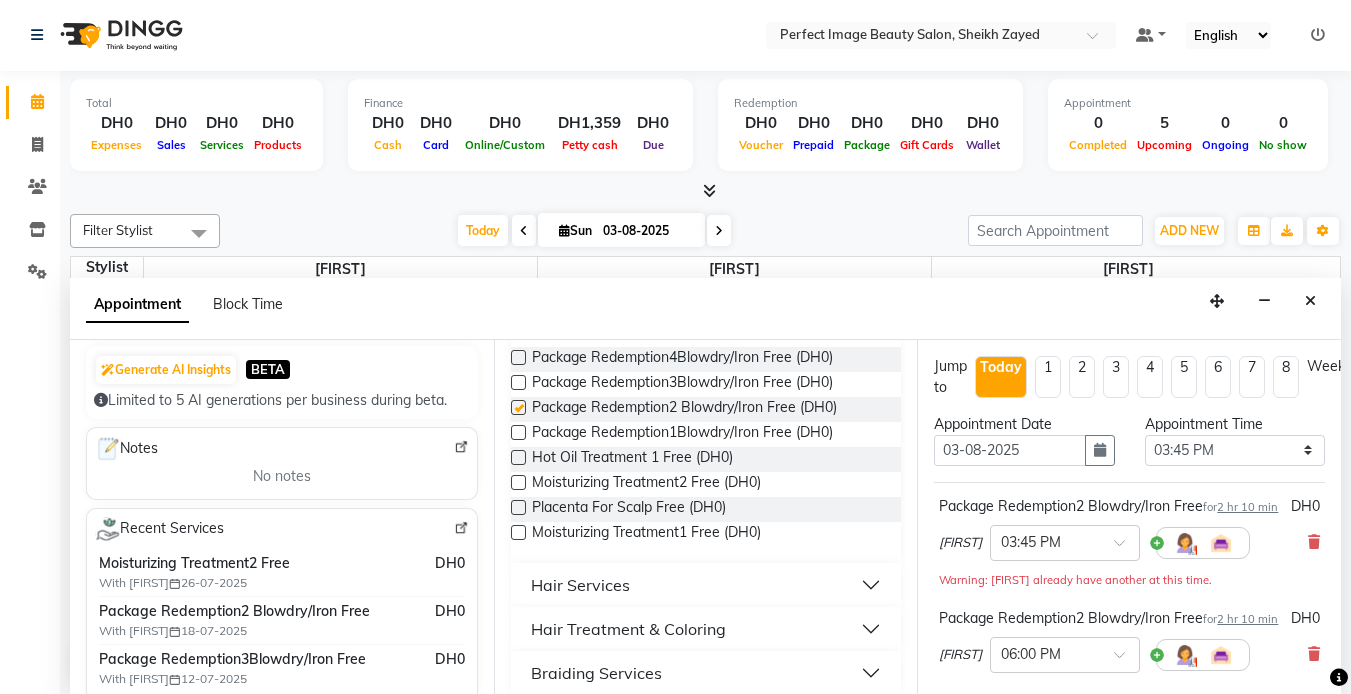 checkbox on "false" 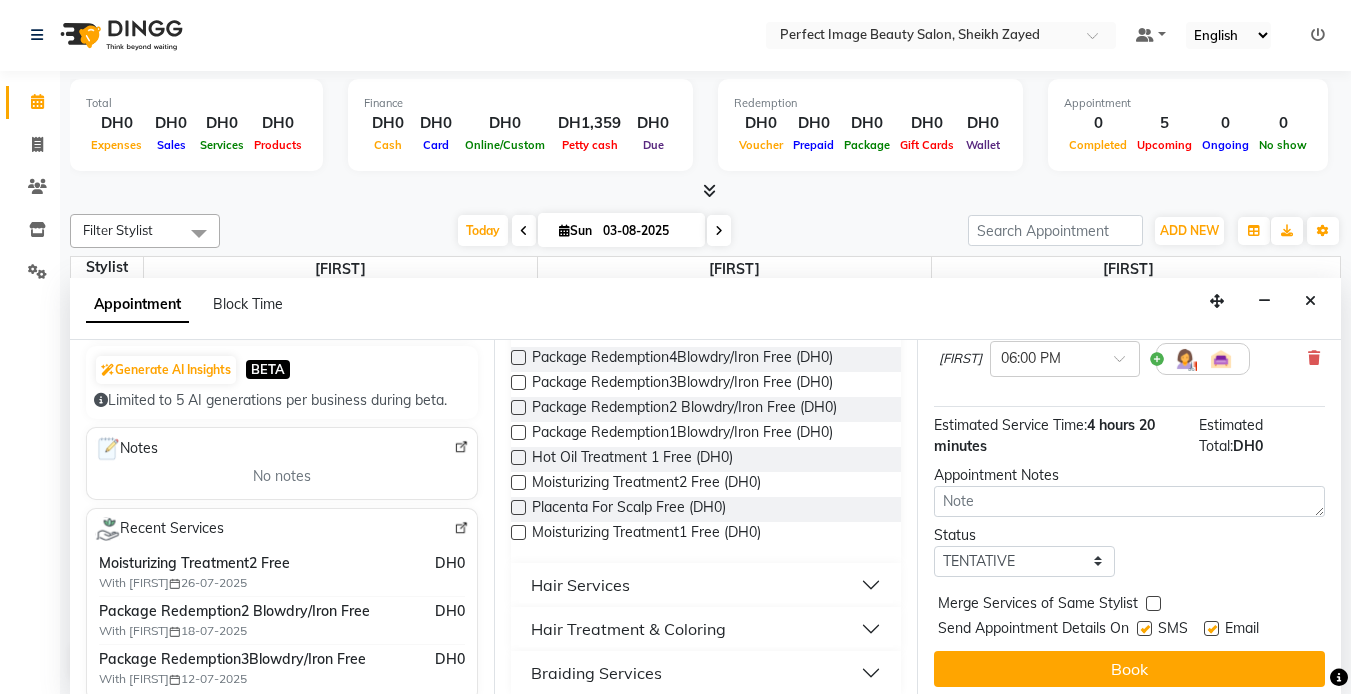 scroll, scrollTop: 362, scrollLeft: 0, axis: vertical 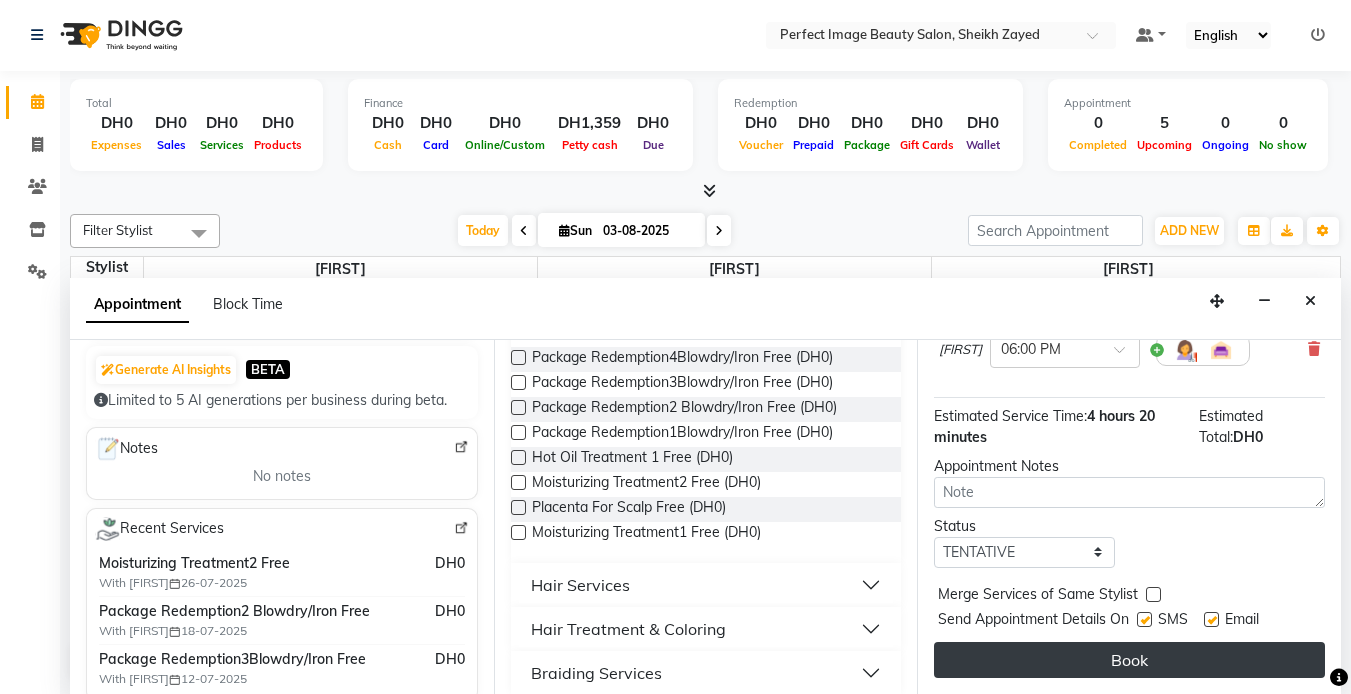 click on "Book" at bounding box center (1129, 660) 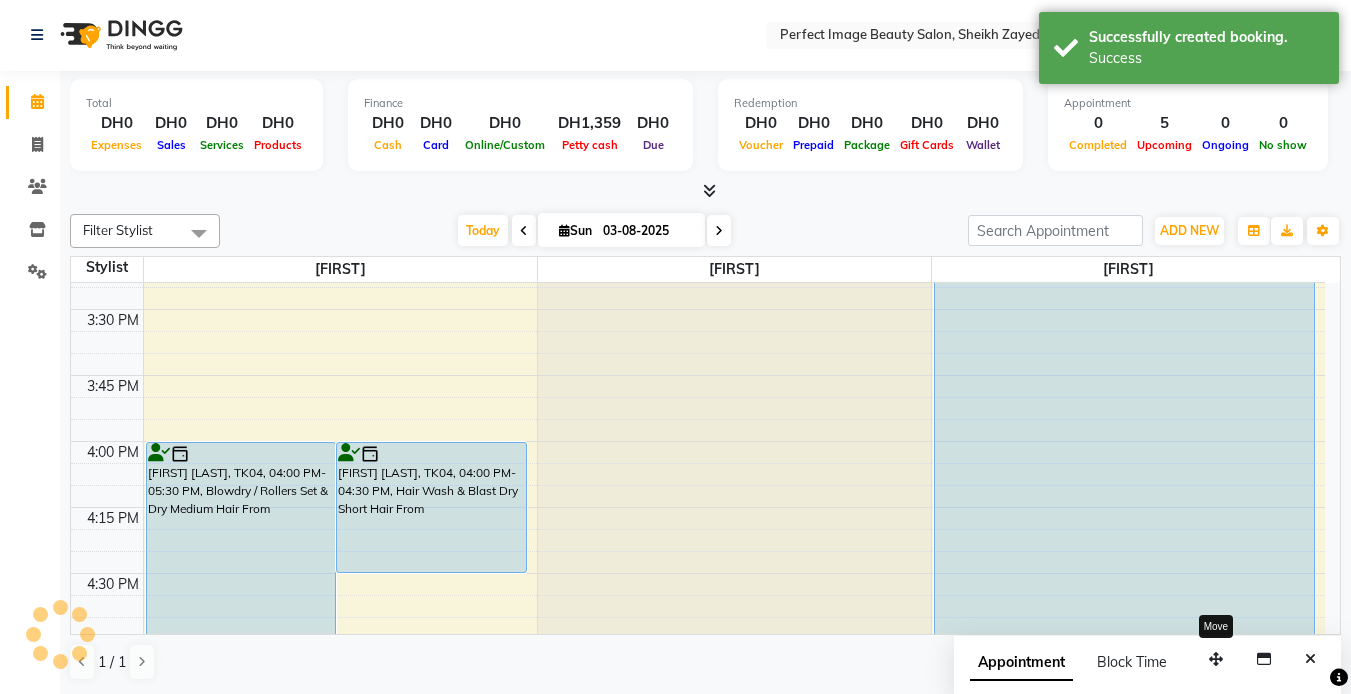scroll, scrollTop: 0, scrollLeft: 0, axis: both 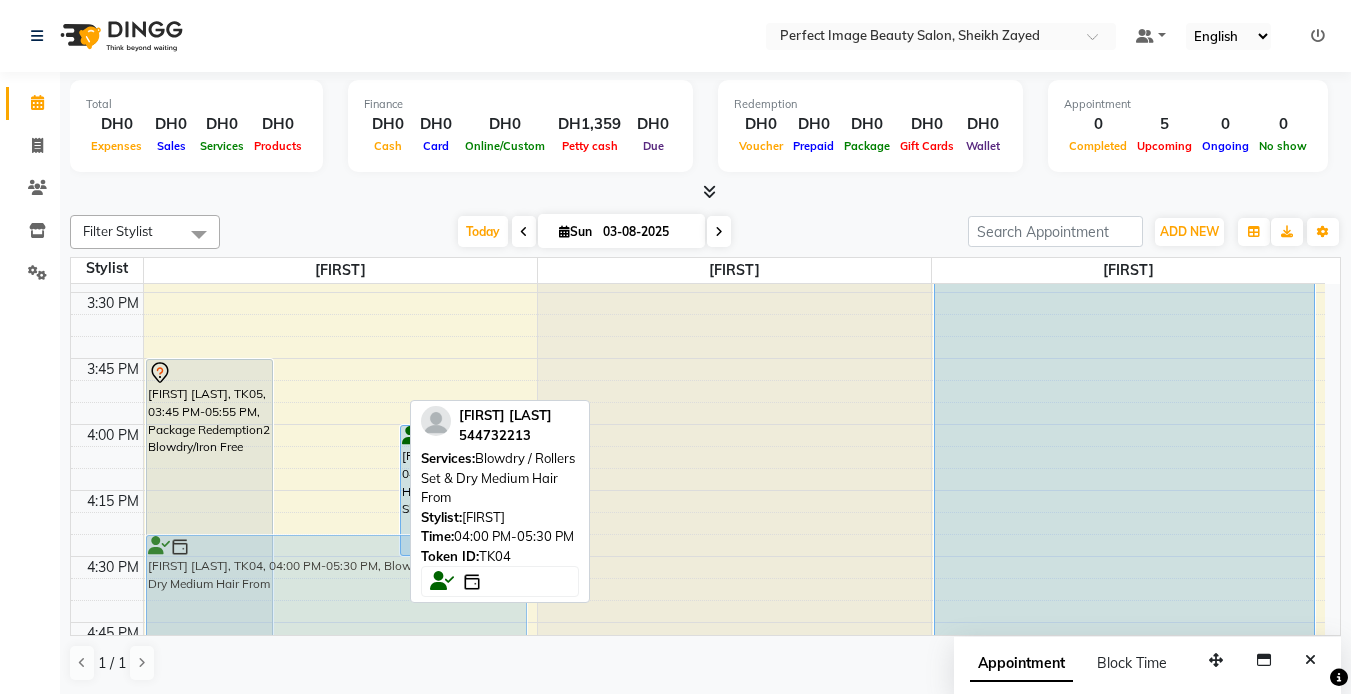 drag, startPoint x: 311, startPoint y: 510, endPoint x: 321, endPoint y: 602, distance: 92.541885 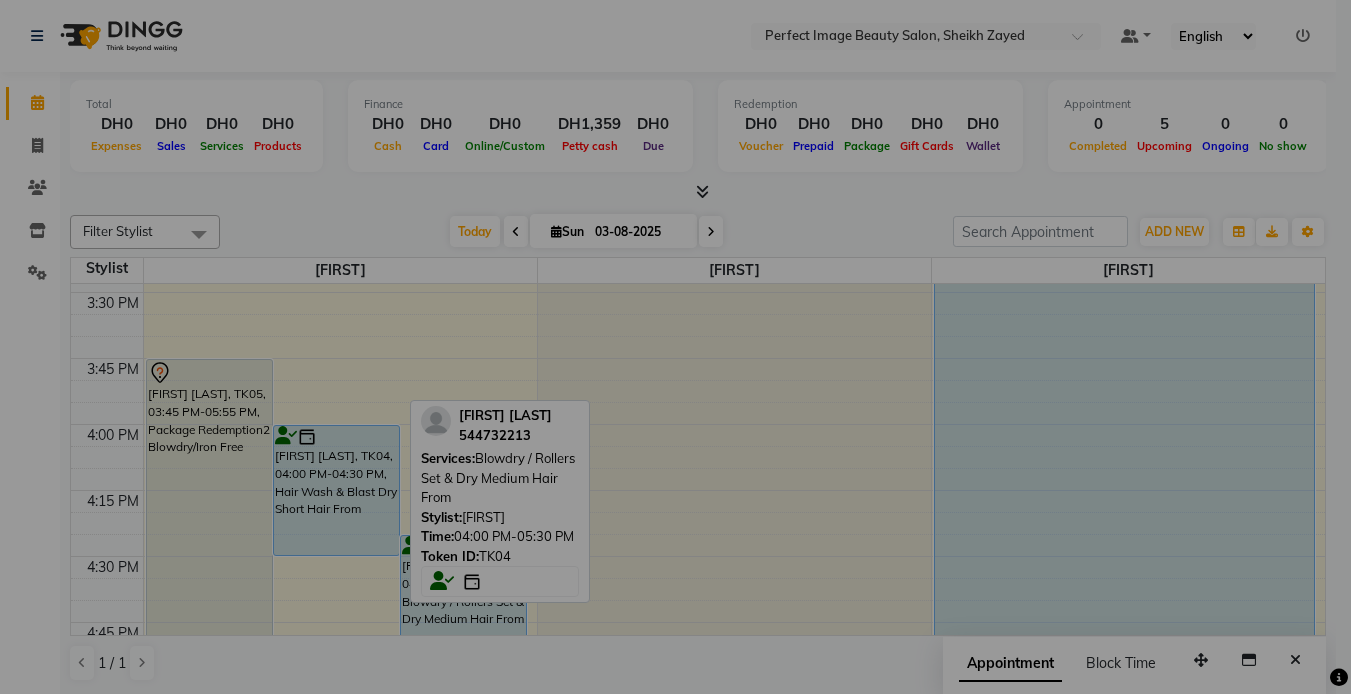 scroll, scrollTop: 1709, scrollLeft: 0, axis: vertical 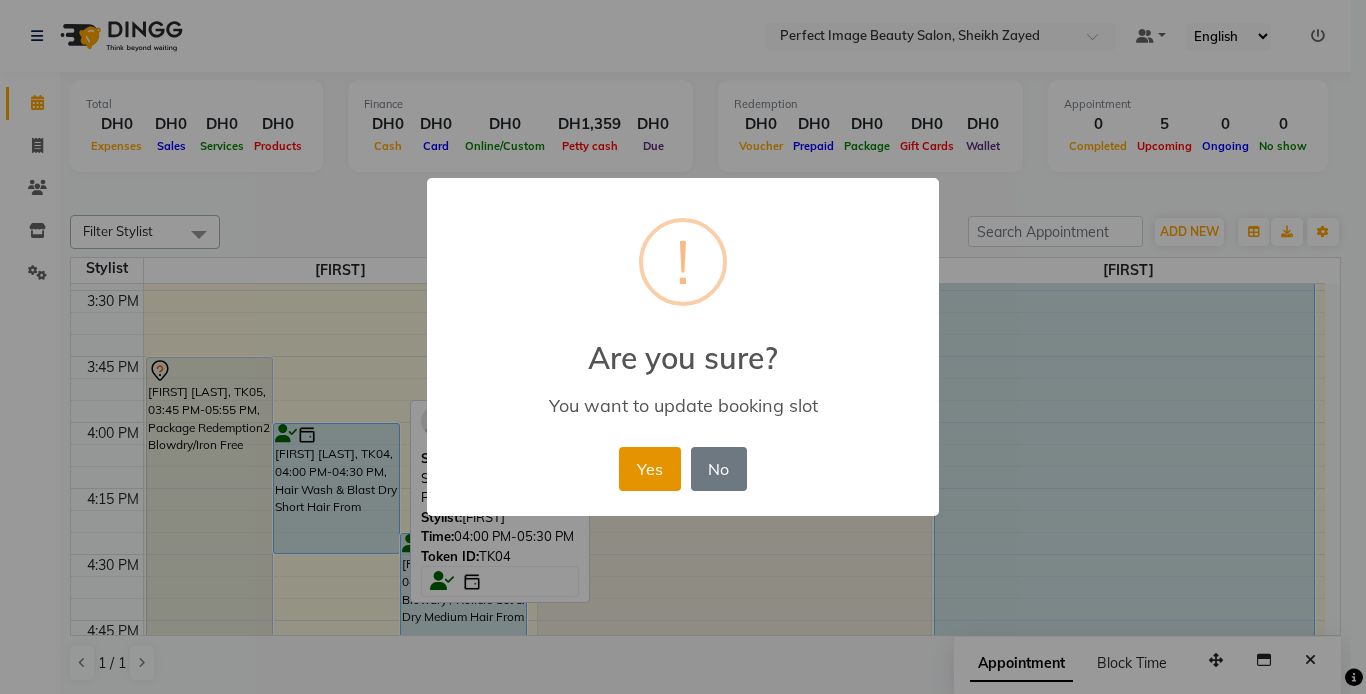 click on "Yes" at bounding box center (649, 469) 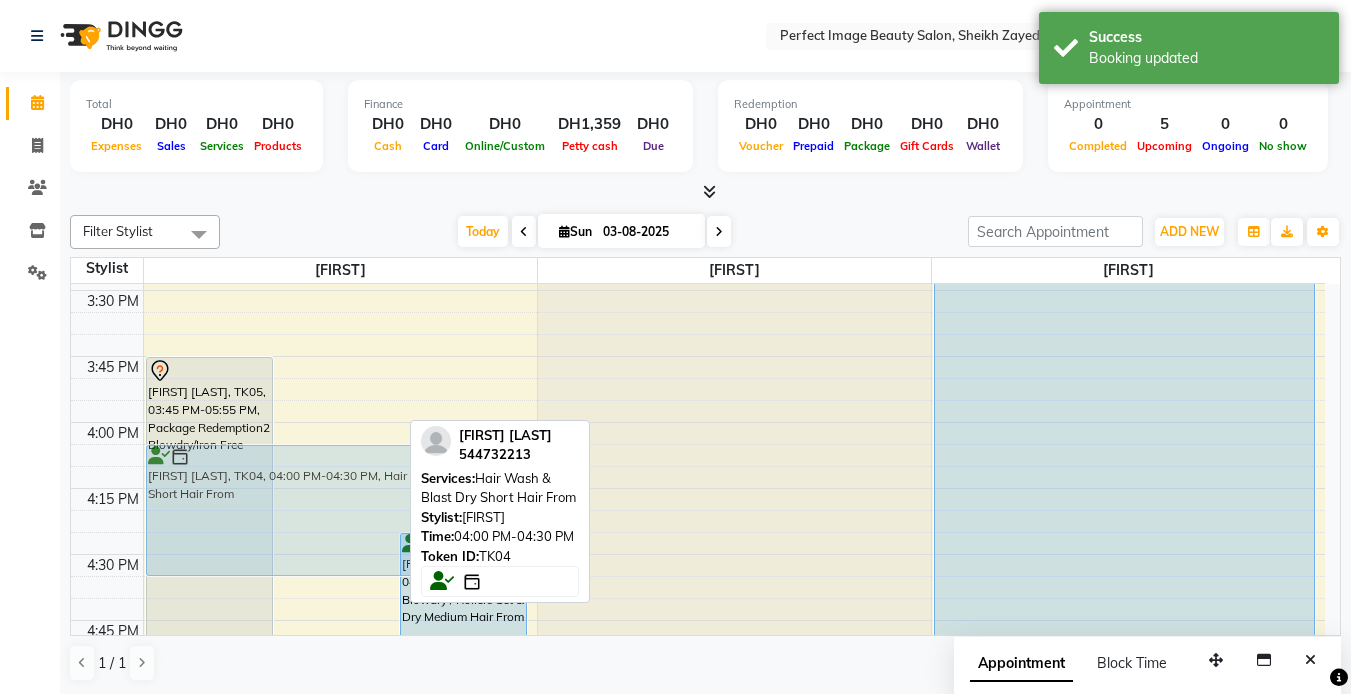 drag, startPoint x: 354, startPoint y: 473, endPoint x: 357, endPoint y: 501, distance: 28.160255 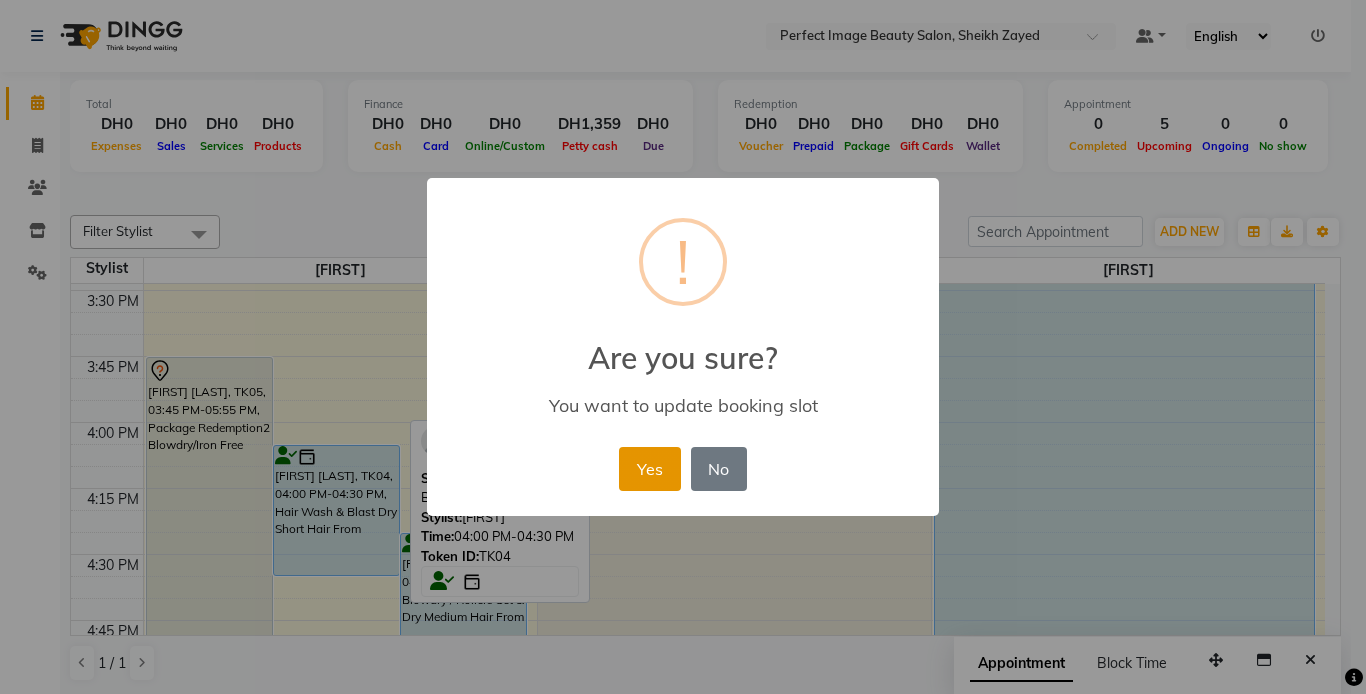 click on "Yes" at bounding box center [649, 469] 